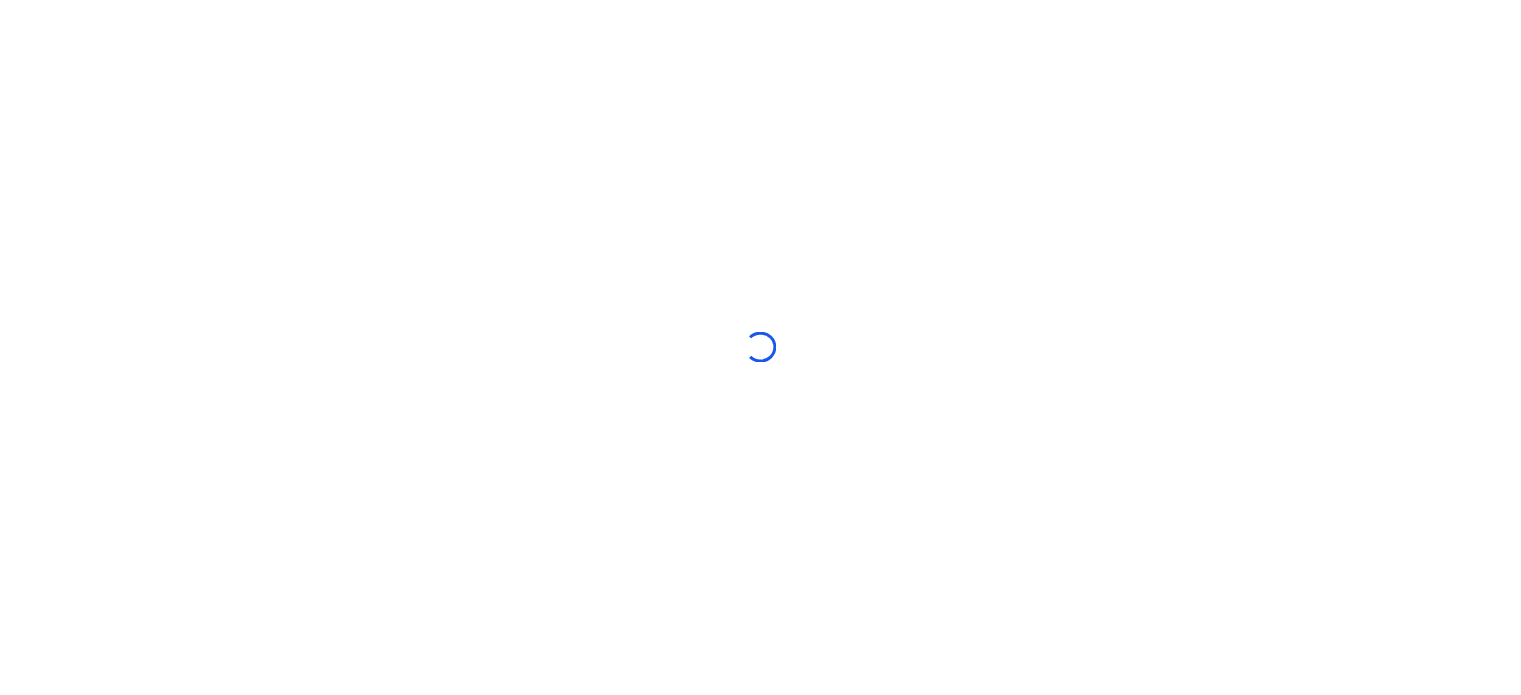 scroll, scrollTop: 0, scrollLeft: 0, axis: both 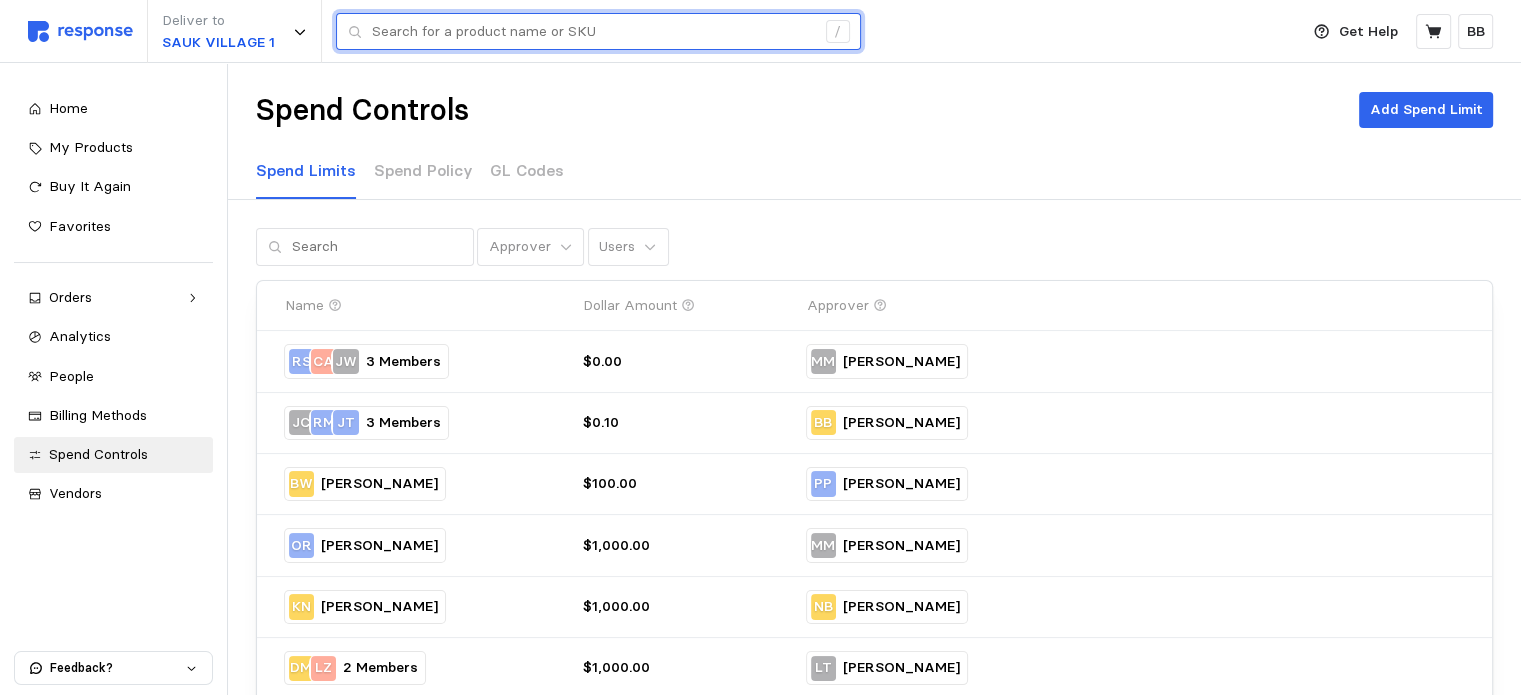 click at bounding box center (593, 32) 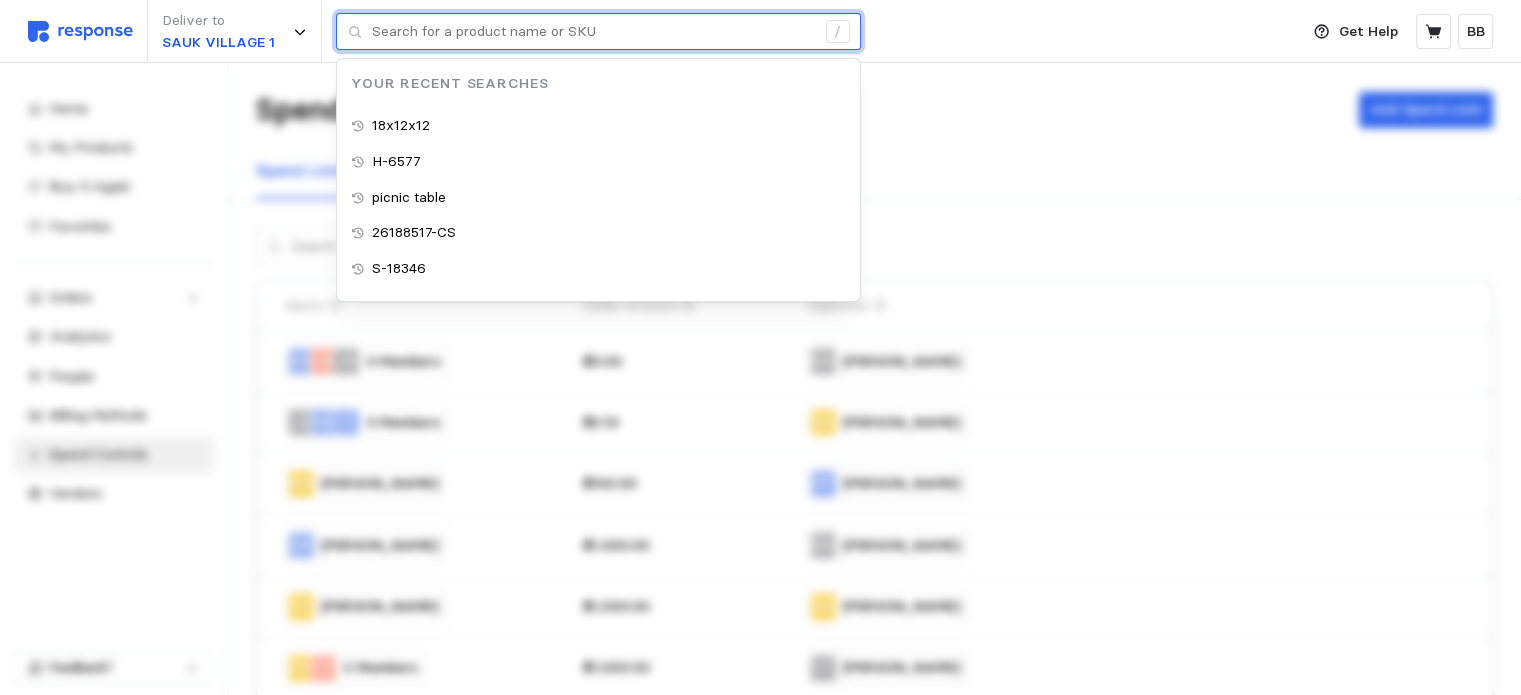paste on "S-23292" 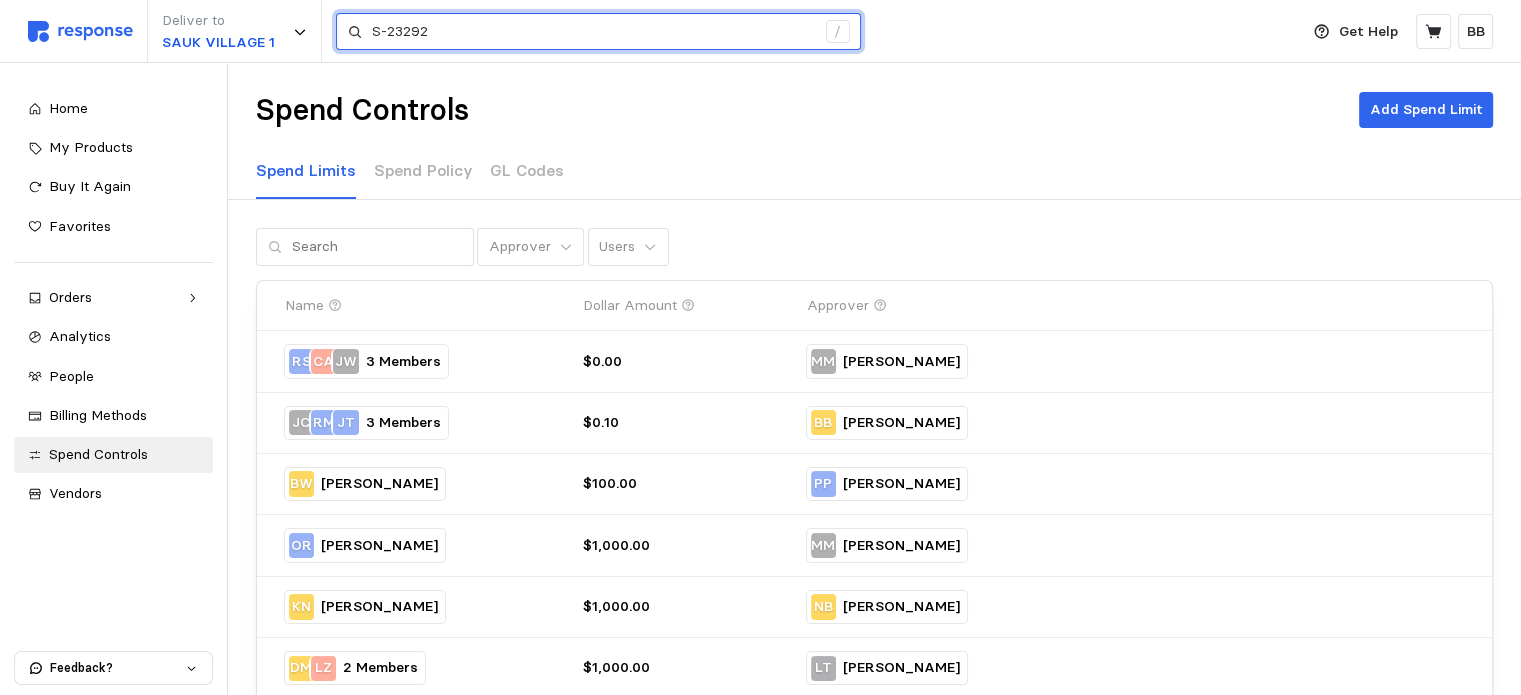 type on "S-23292" 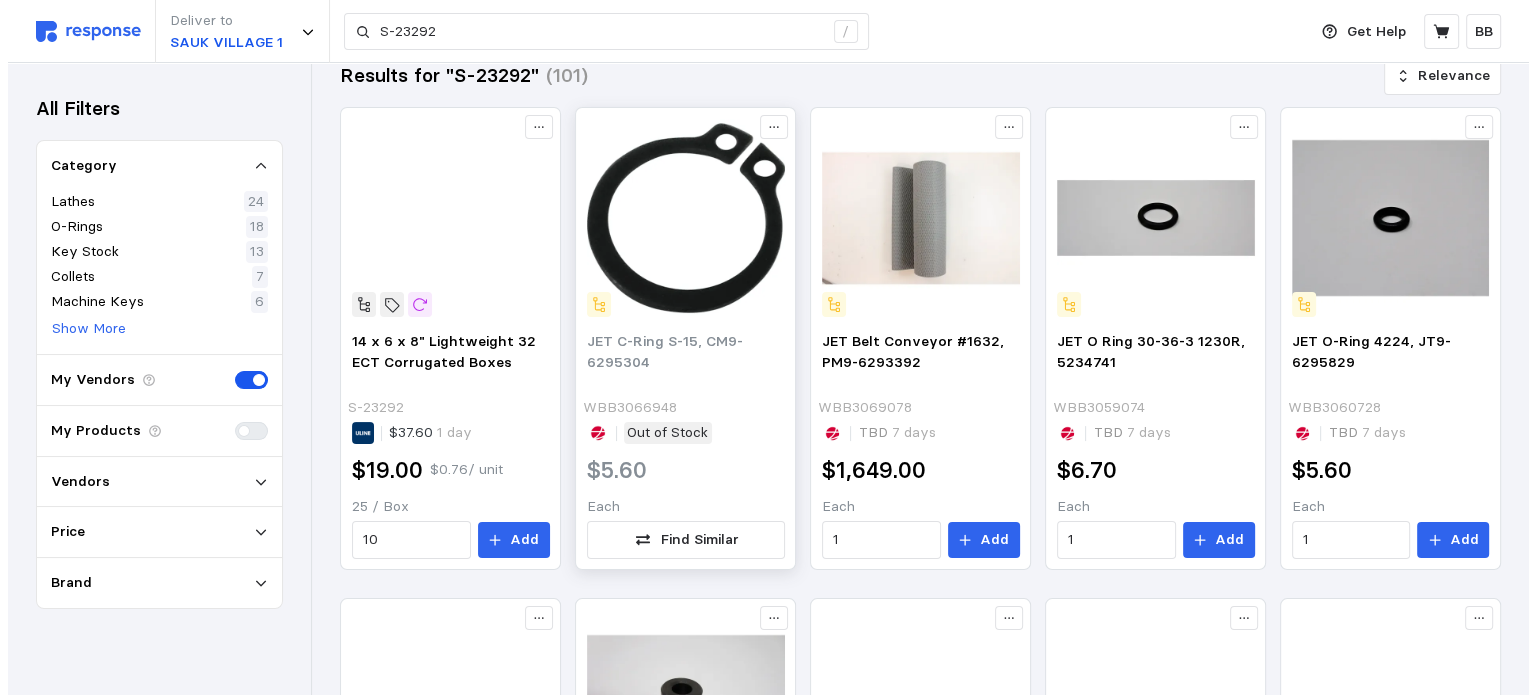 scroll, scrollTop: 300, scrollLeft: 0, axis: vertical 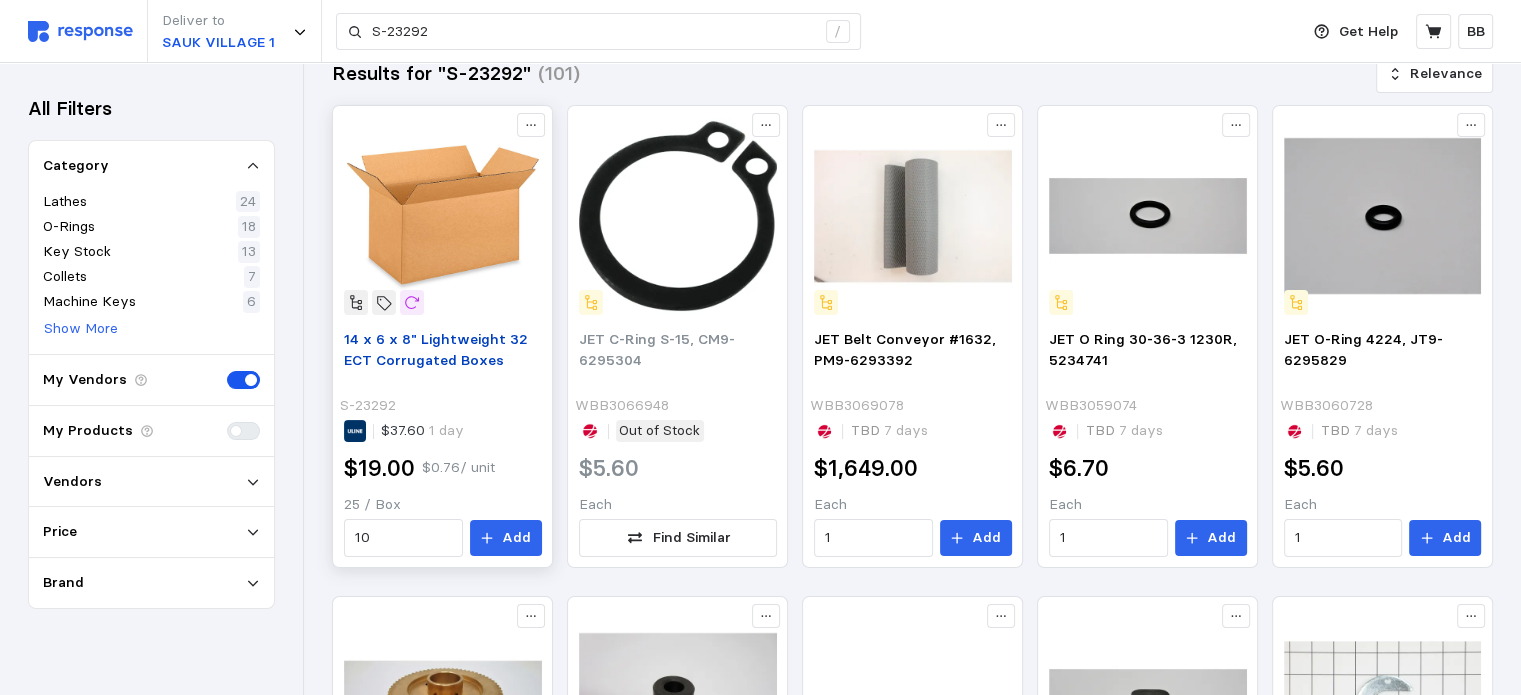 click on "14 x 6 x 8" Lightweight 32 ECT Corrugated Boxes" at bounding box center (436, 350) 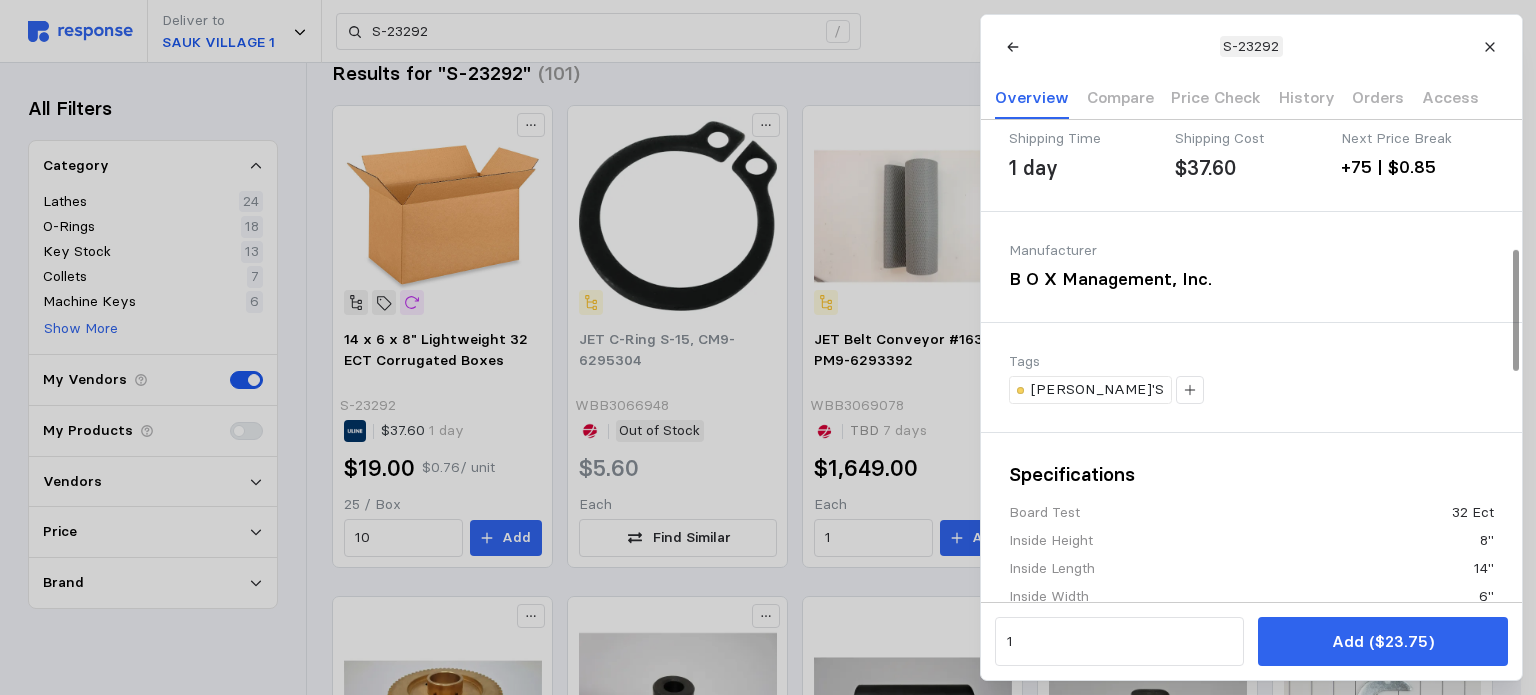 scroll, scrollTop: 600, scrollLeft: 0, axis: vertical 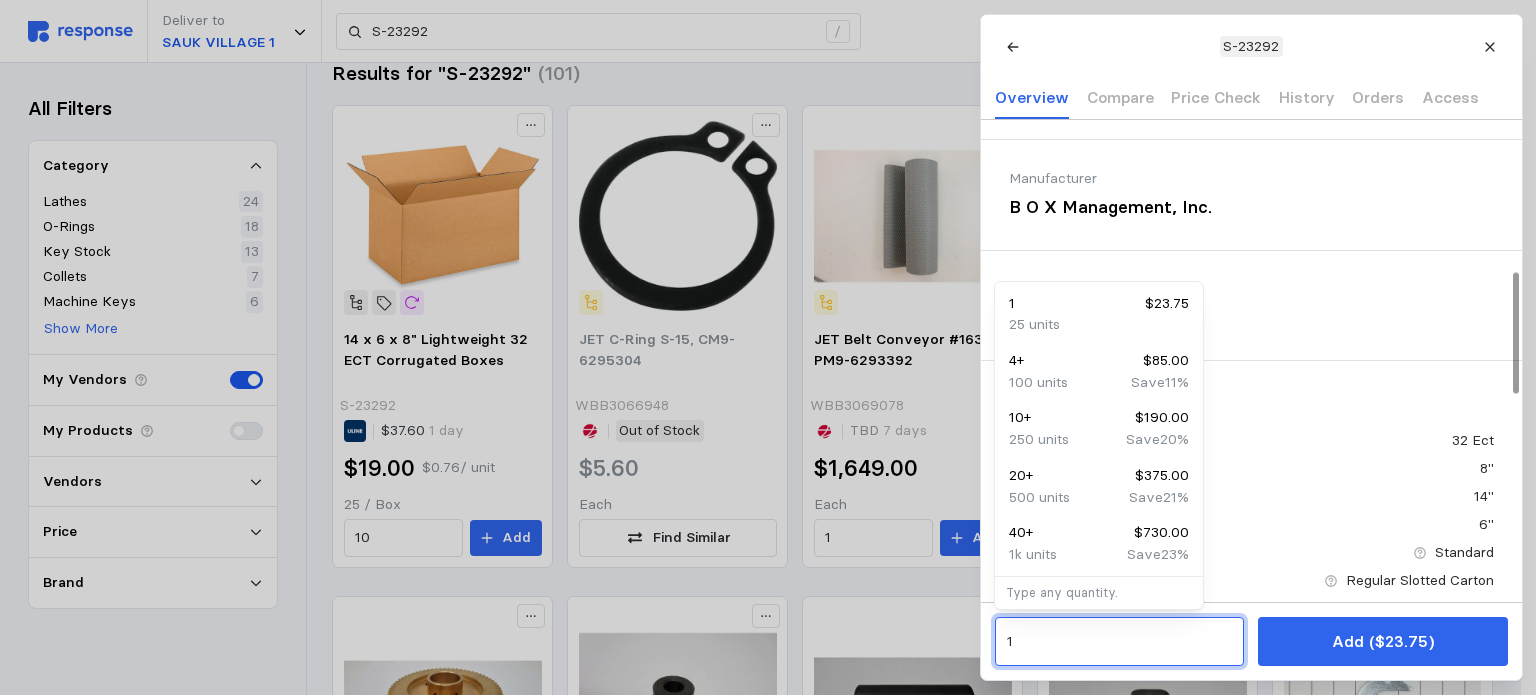 drag, startPoint x: 1102, startPoint y: 655, endPoint x: 933, endPoint y: 650, distance: 169.07394 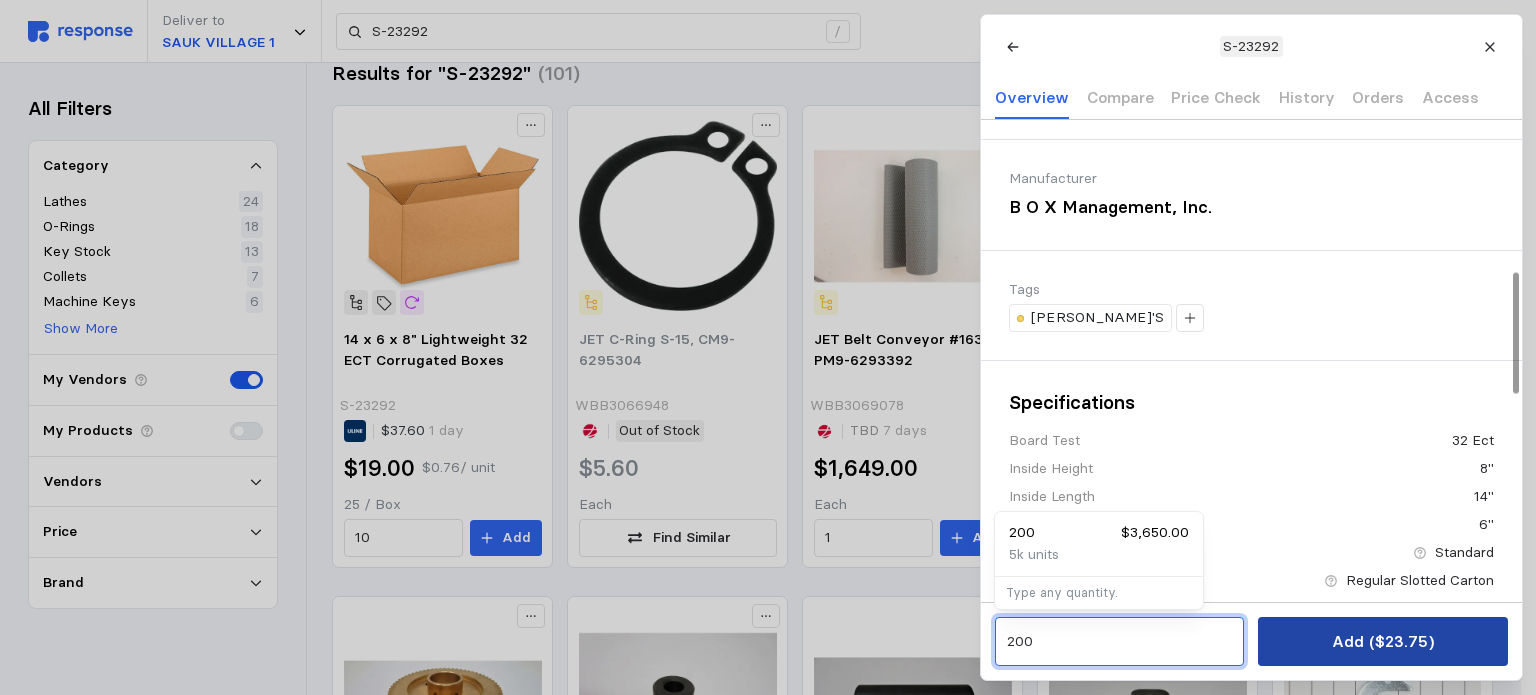 type on "200" 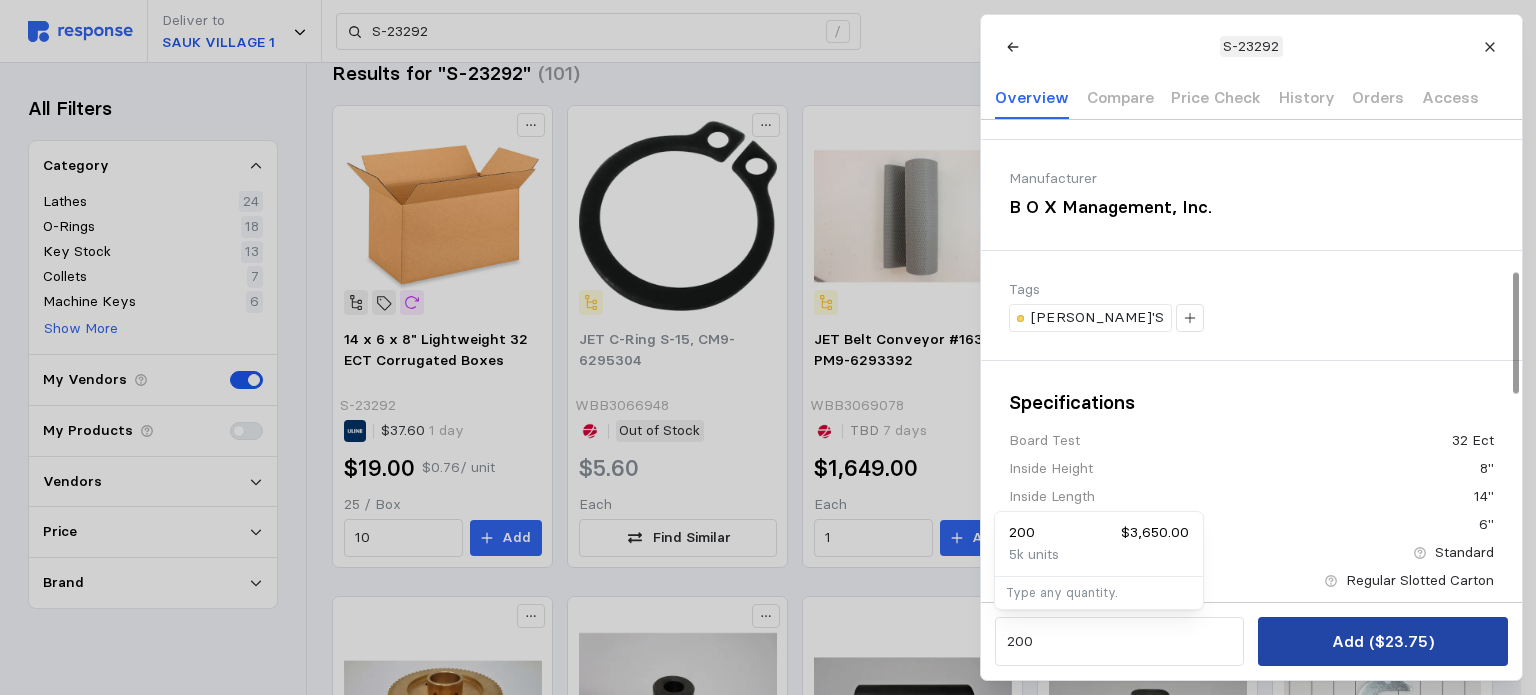 click on "Add ($23.75)" at bounding box center (1382, 641) 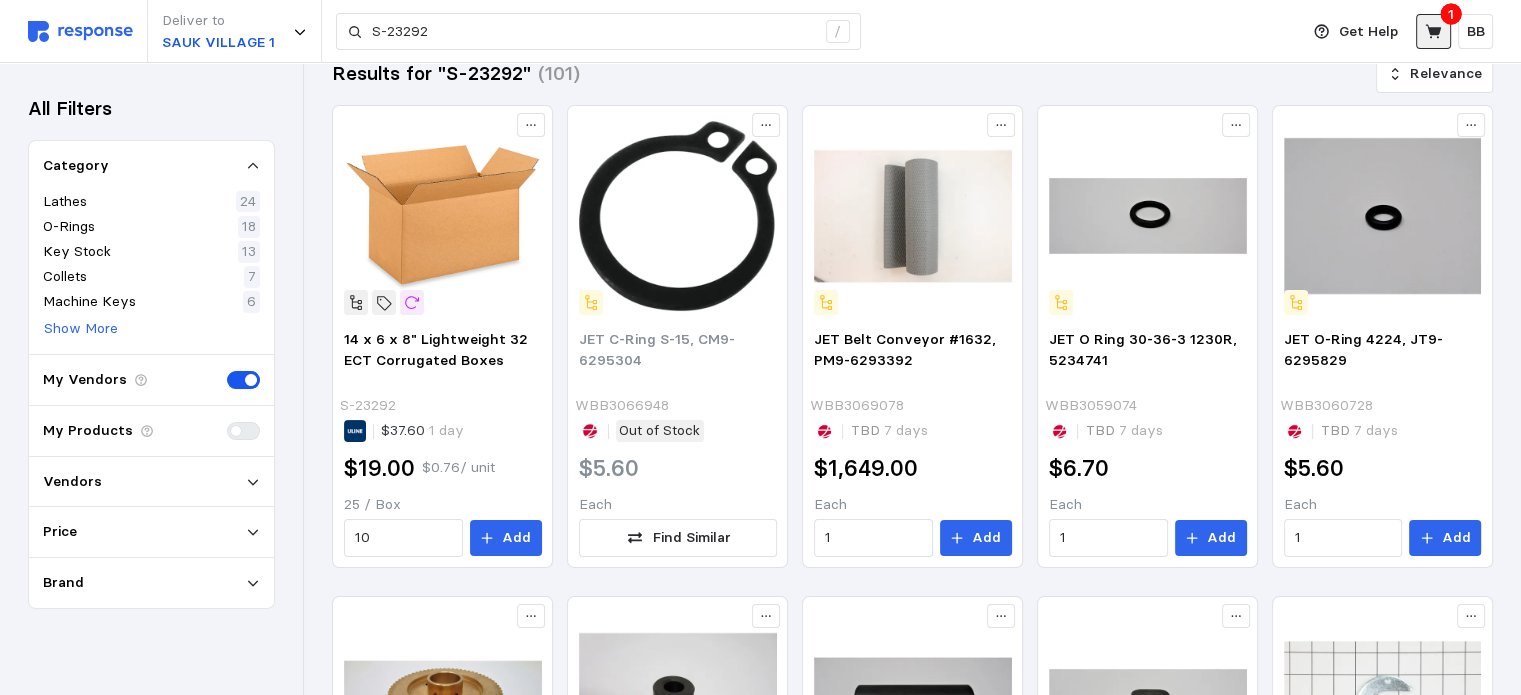 click 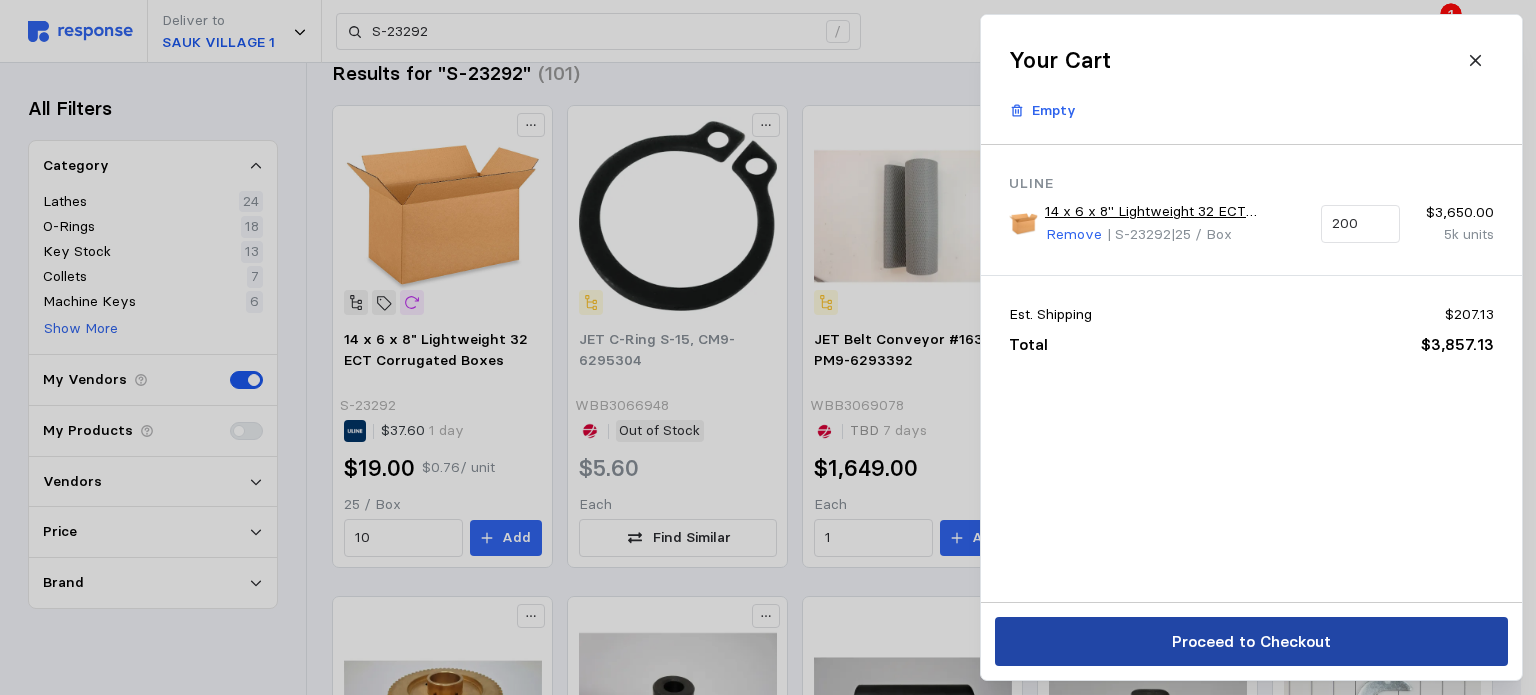 click on "Proceed to Checkout" at bounding box center [1250, 641] 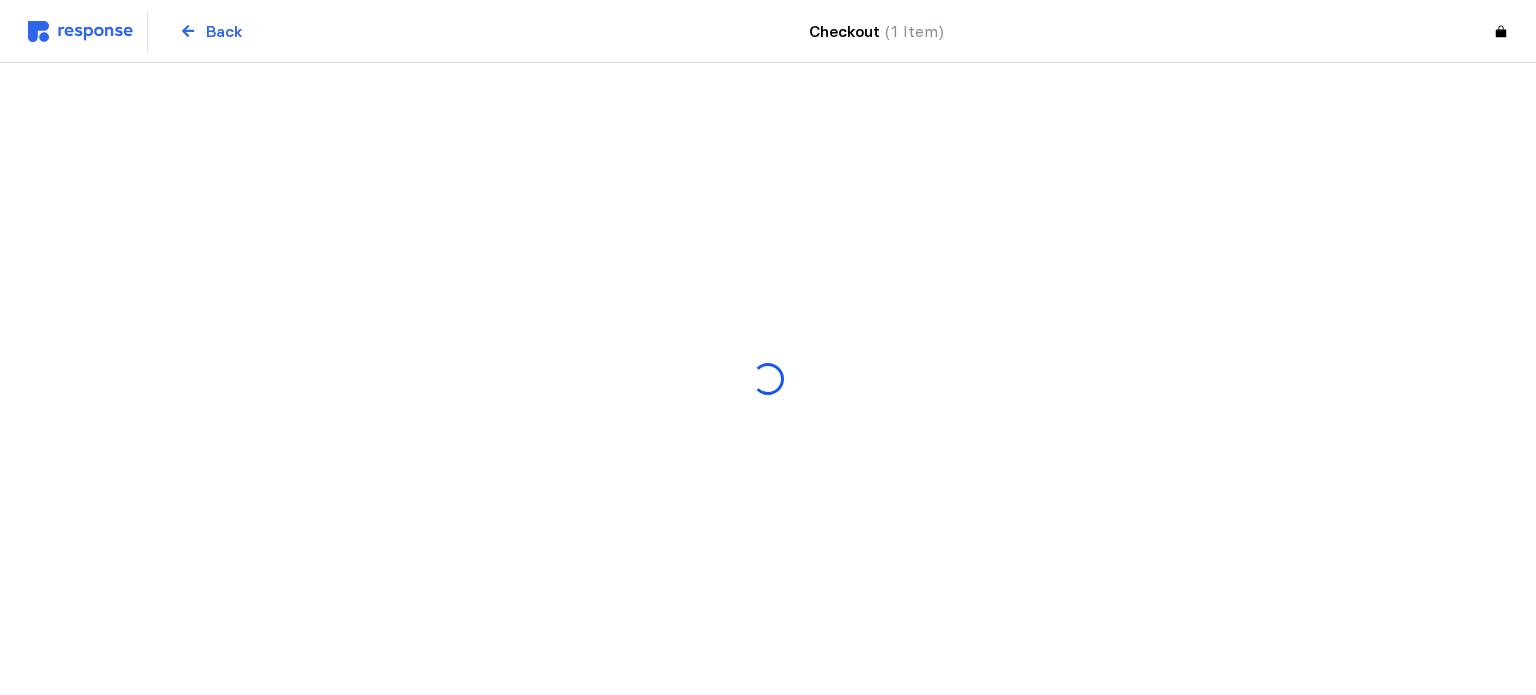scroll, scrollTop: 0, scrollLeft: 0, axis: both 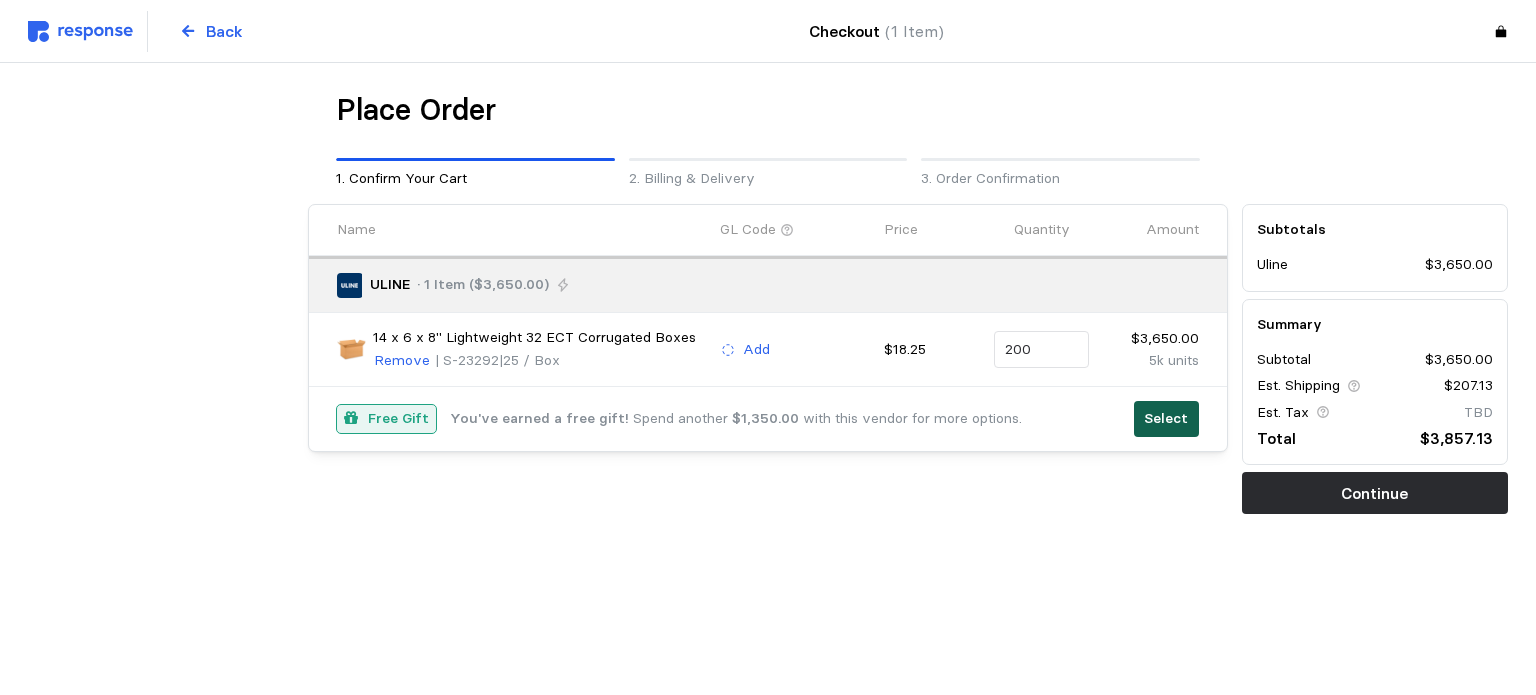 click on "Select" at bounding box center [1166, 419] 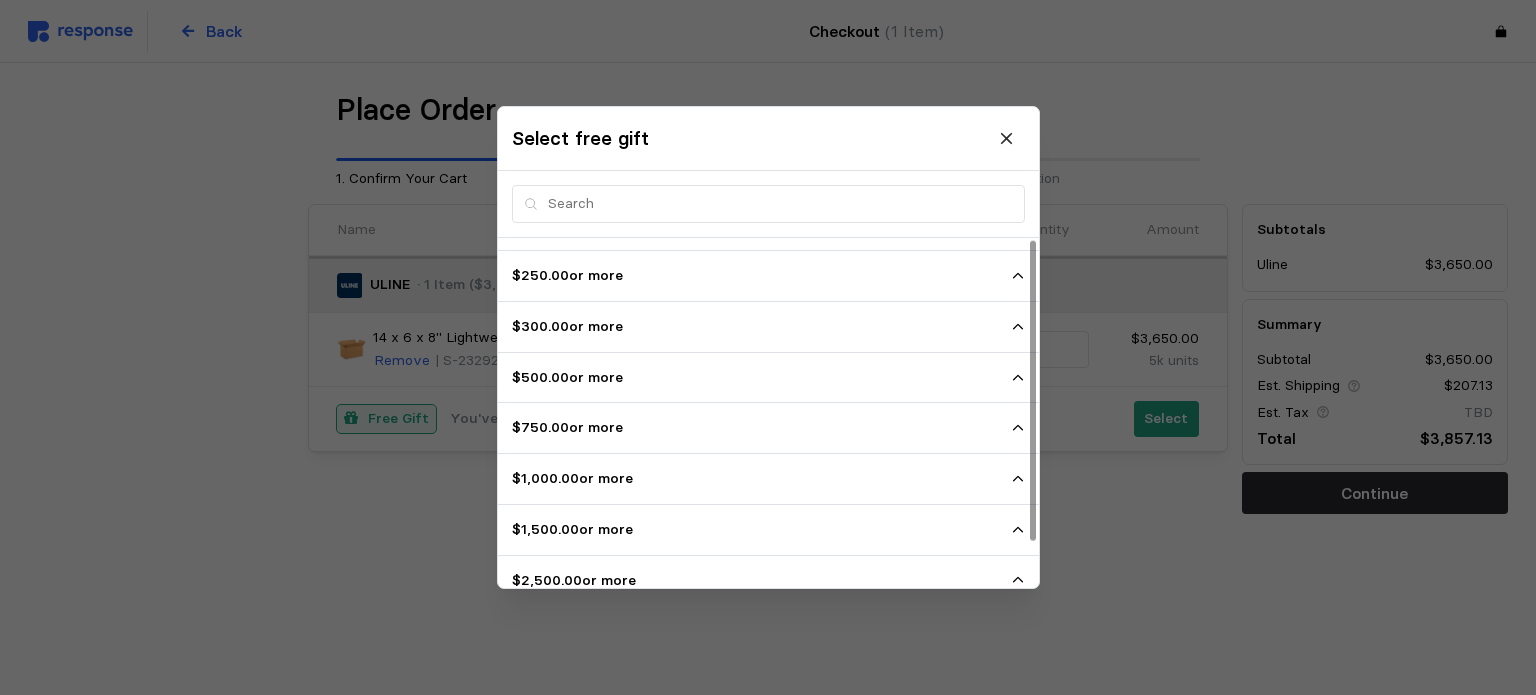 scroll, scrollTop: 53, scrollLeft: 0, axis: vertical 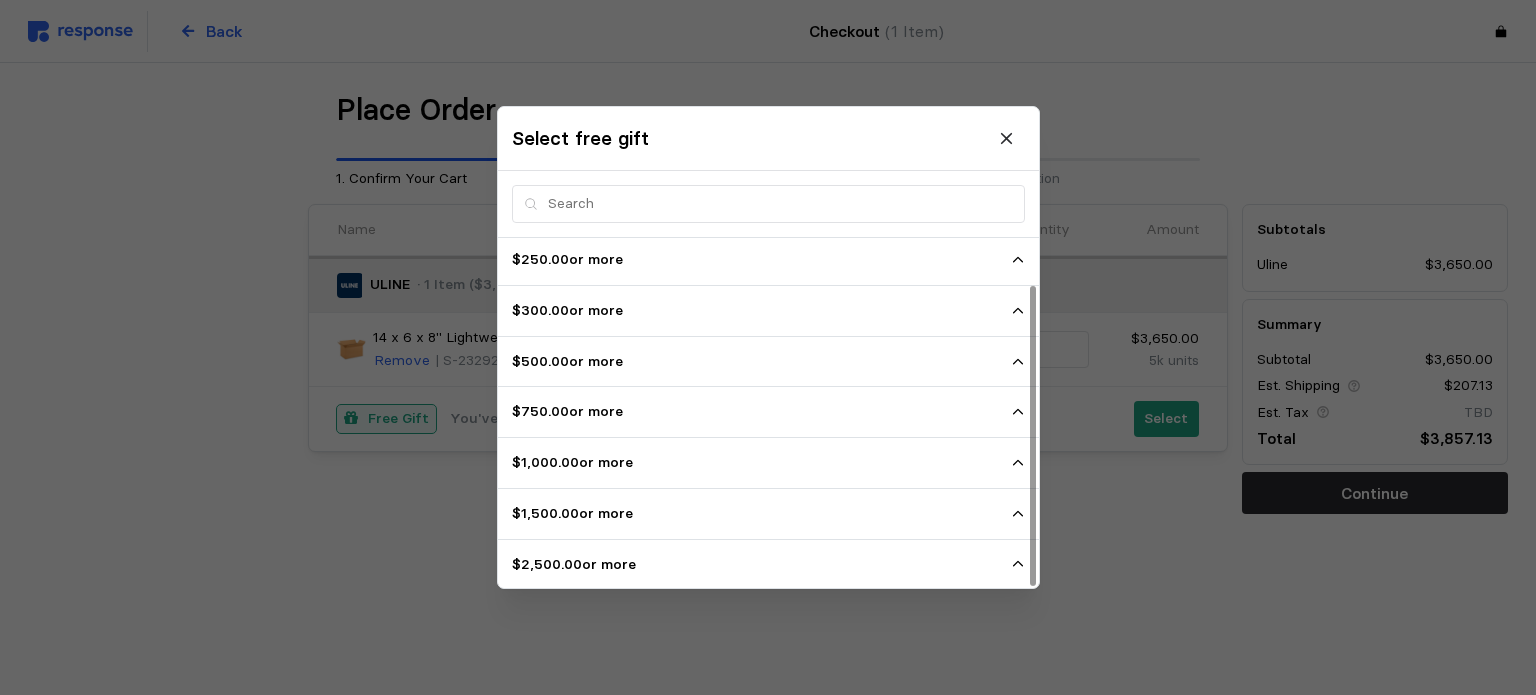 click on "$2,500.00  or more" at bounding box center [761, 565] 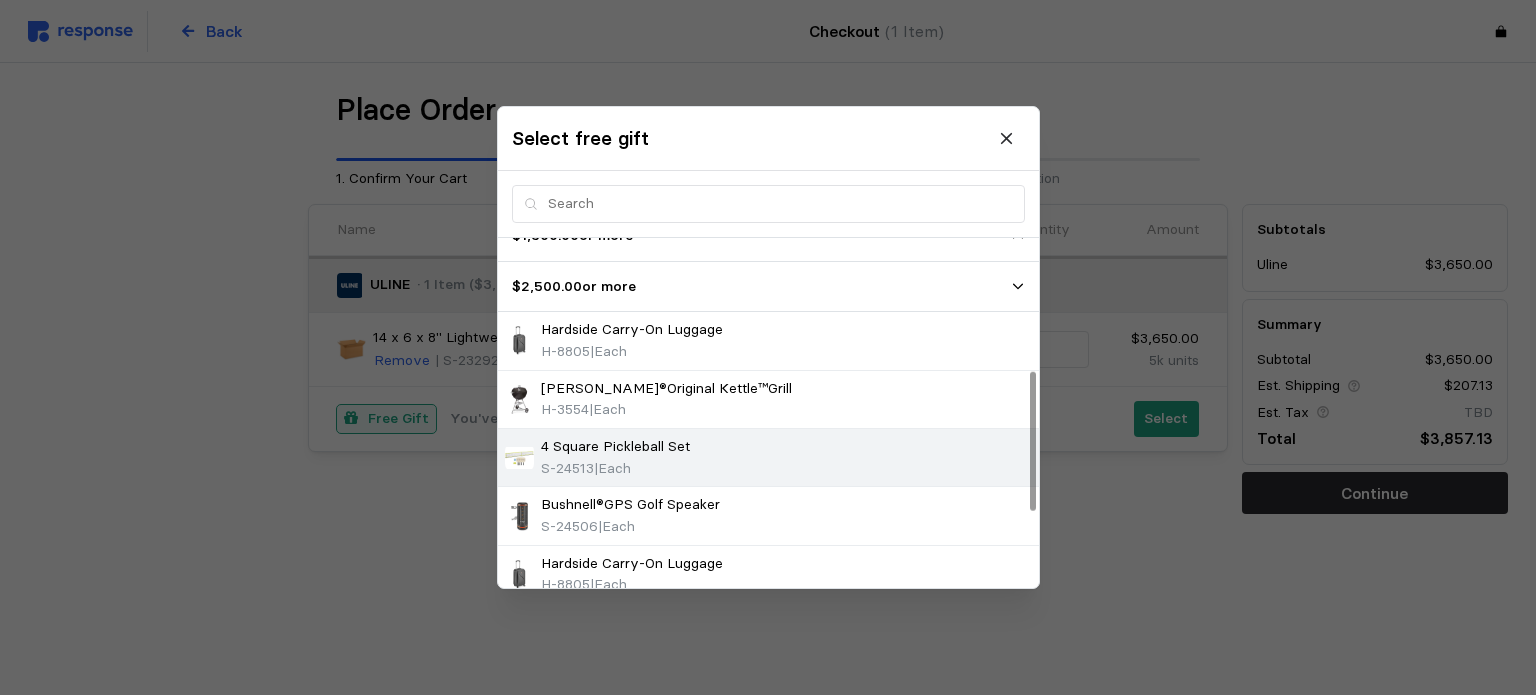 scroll, scrollTop: 419, scrollLeft: 0, axis: vertical 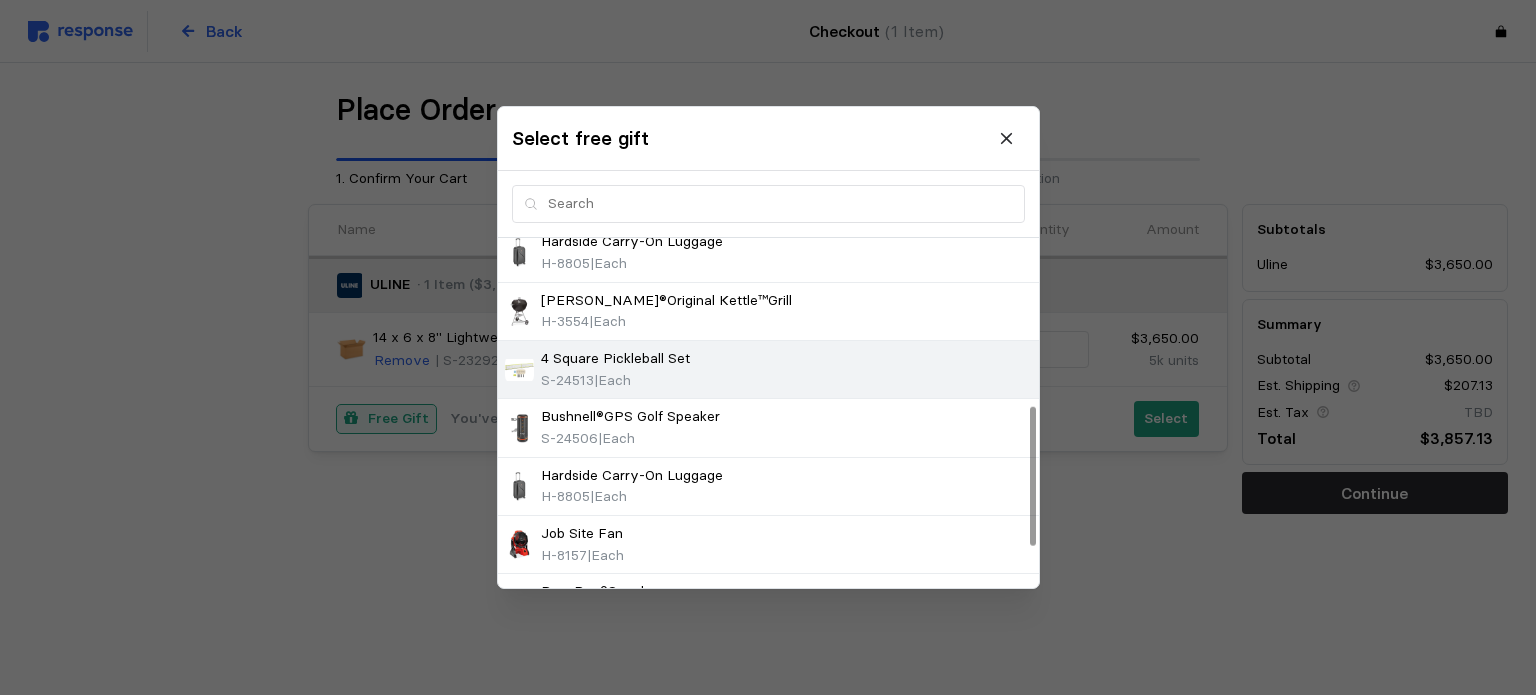 click on "S-24513" at bounding box center (567, 380) 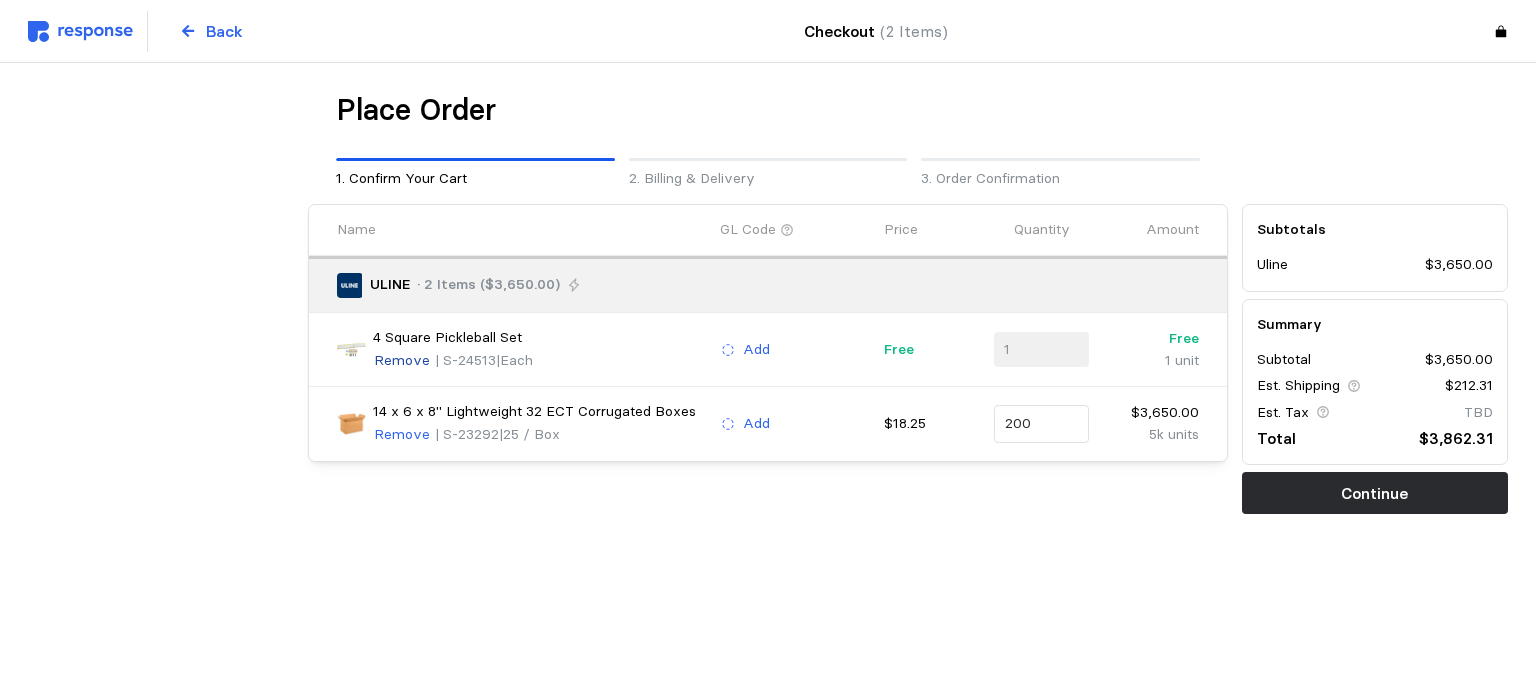 click on "Remove" at bounding box center (402, 361) 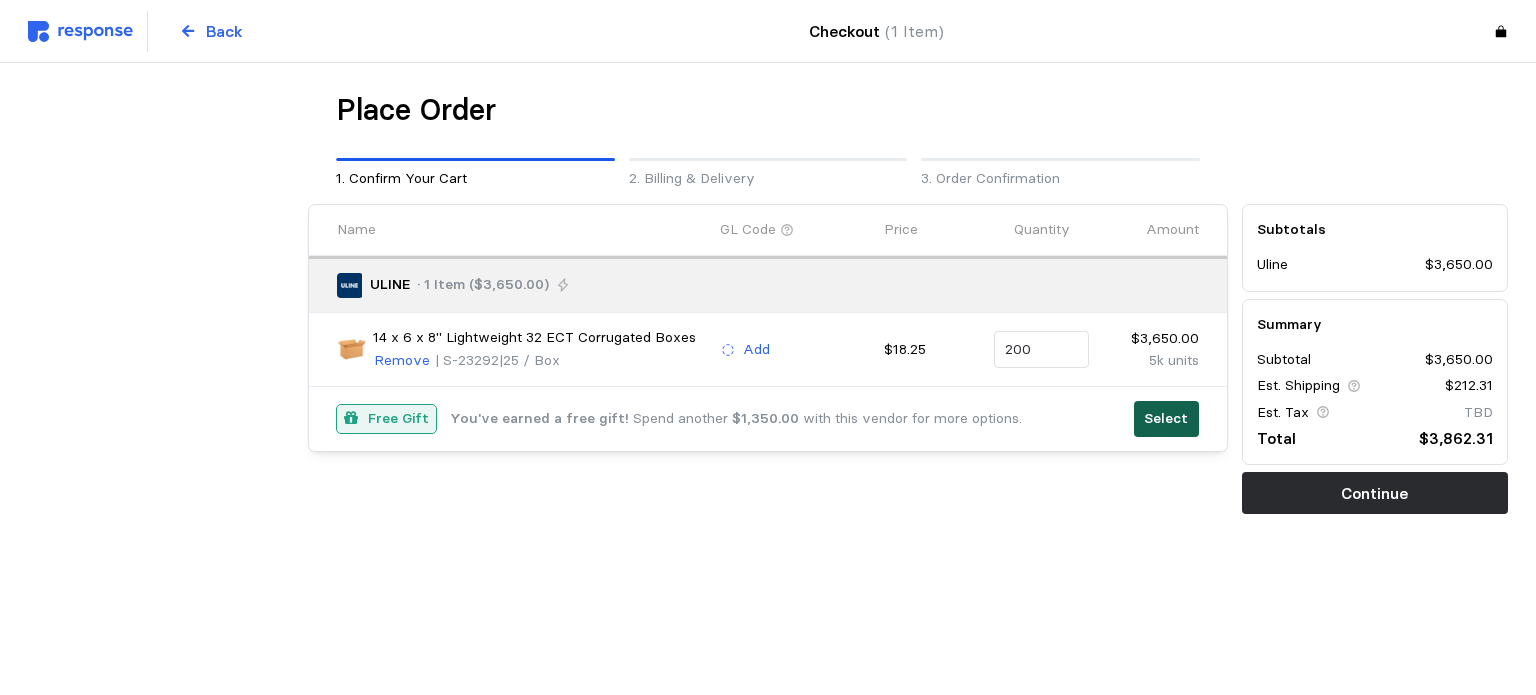 click on "Select" at bounding box center (1166, 419) 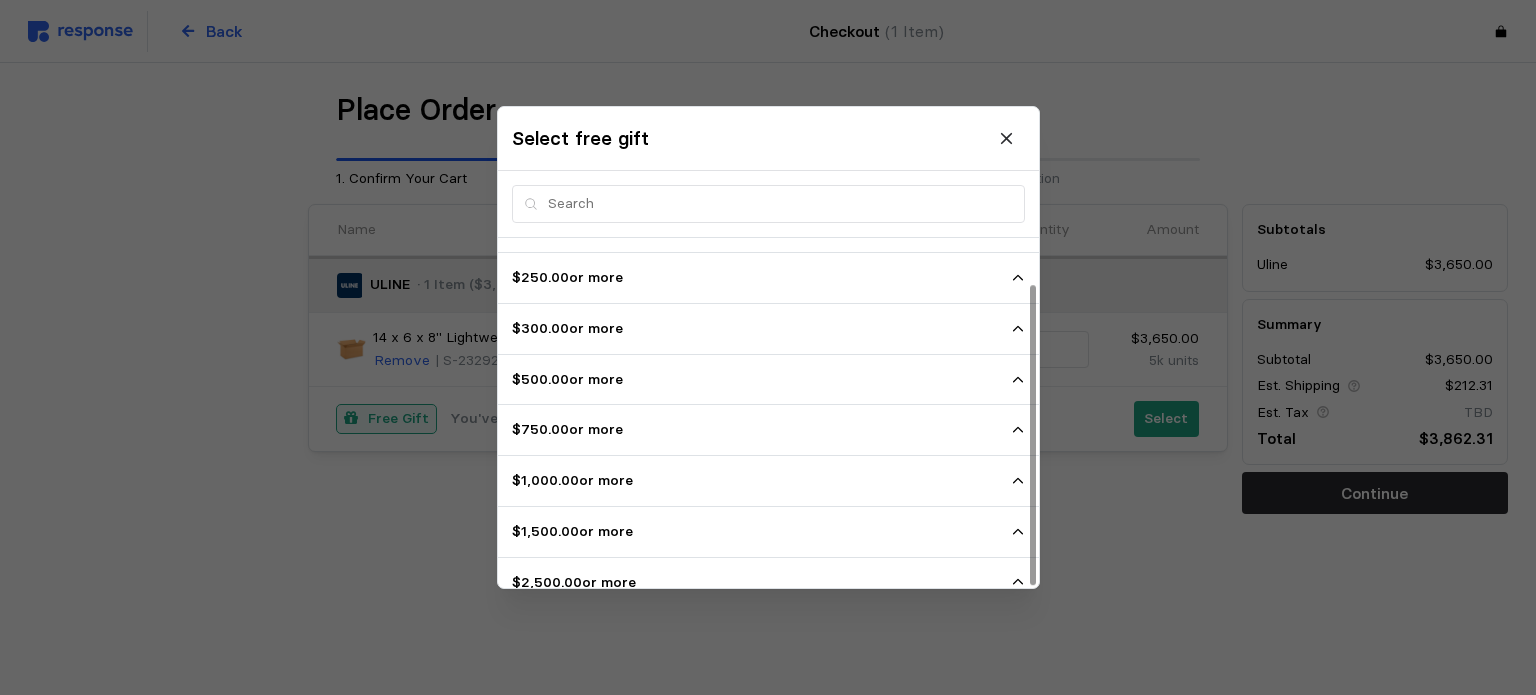 scroll, scrollTop: 53, scrollLeft: 0, axis: vertical 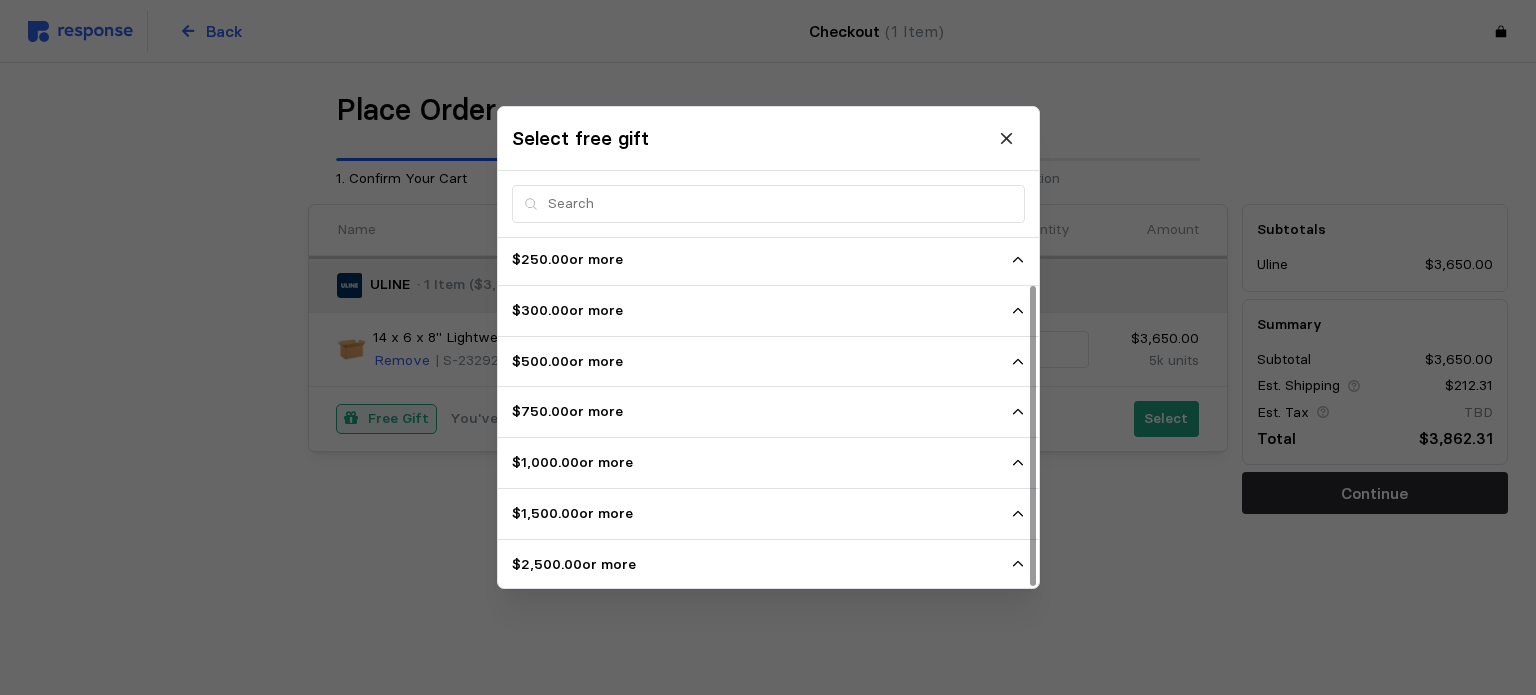 click on "$2,500.00  or more" at bounding box center (761, 565) 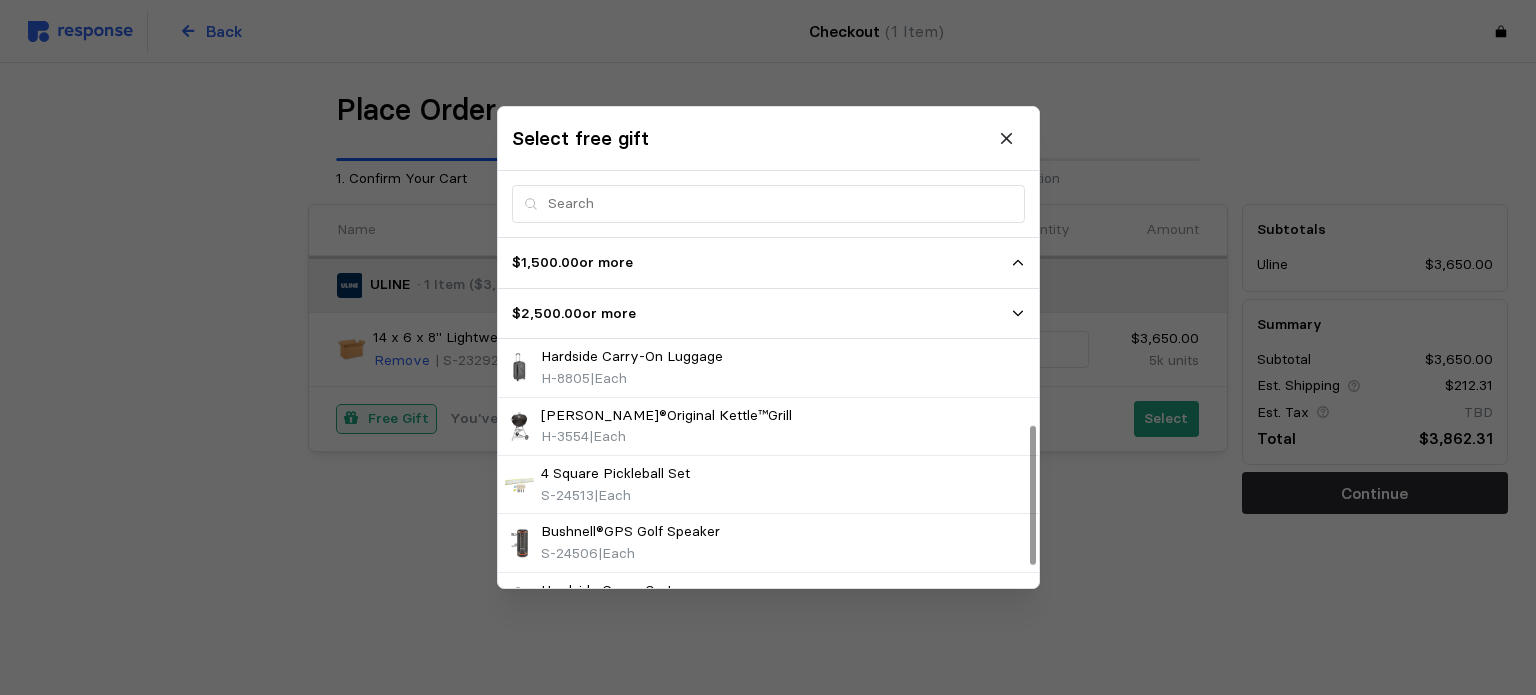 scroll, scrollTop: 519, scrollLeft: 0, axis: vertical 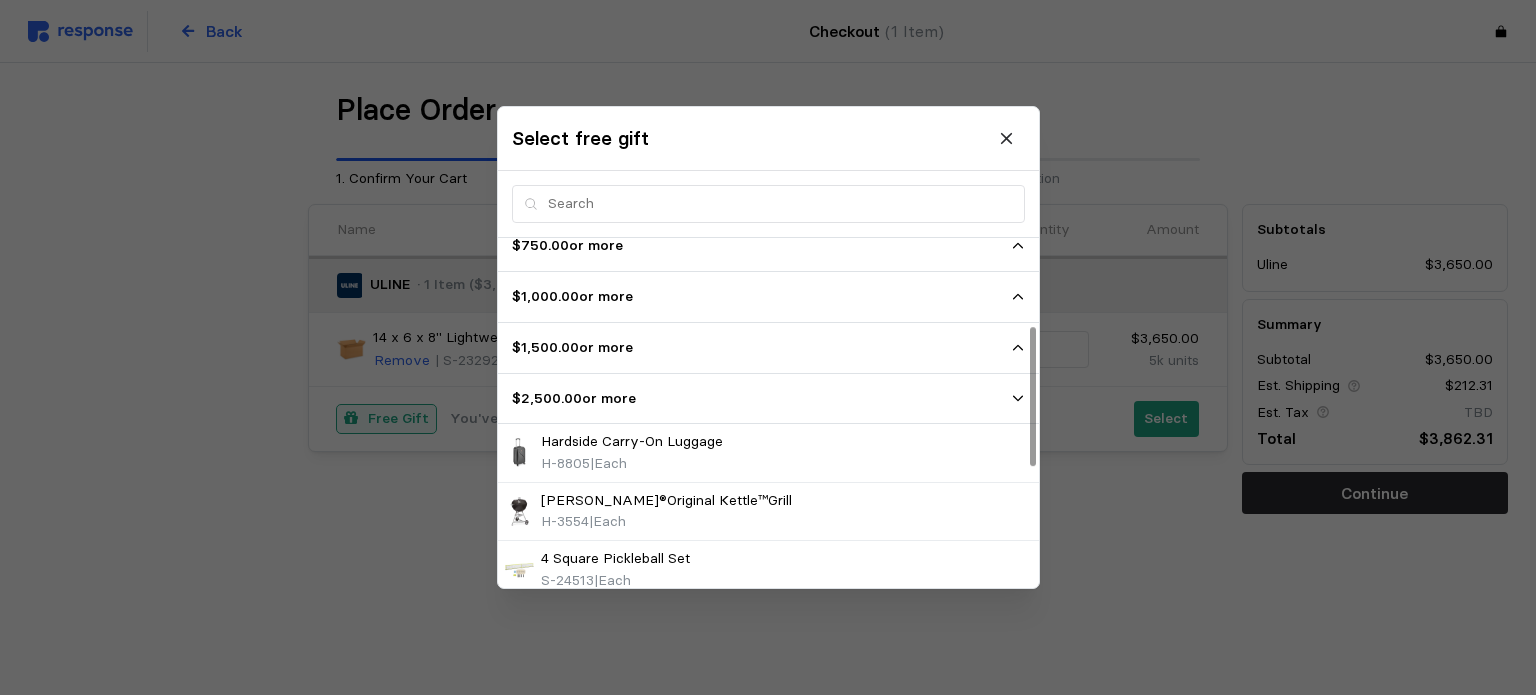 click on "$1,500.00  or more" at bounding box center [761, 348] 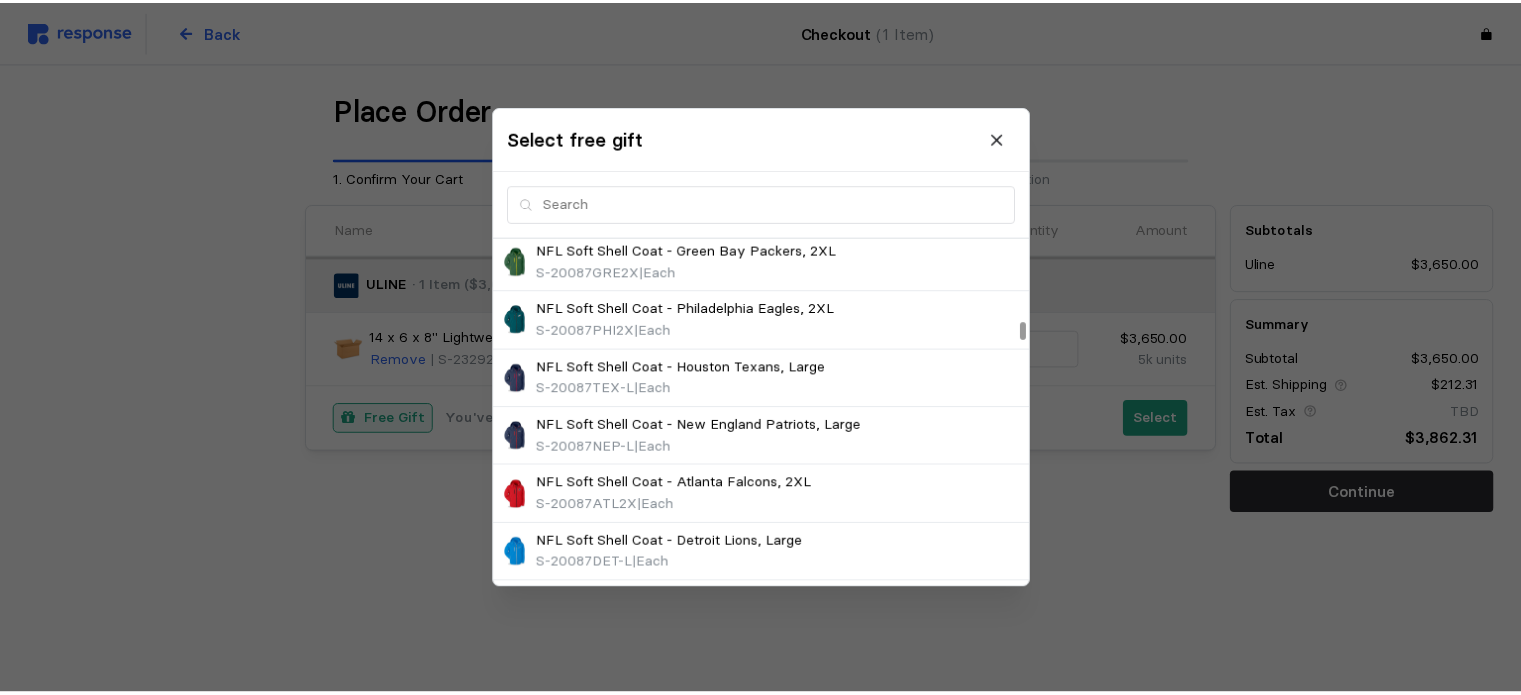 scroll, scrollTop: 1719, scrollLeft: 0, axis: vertical 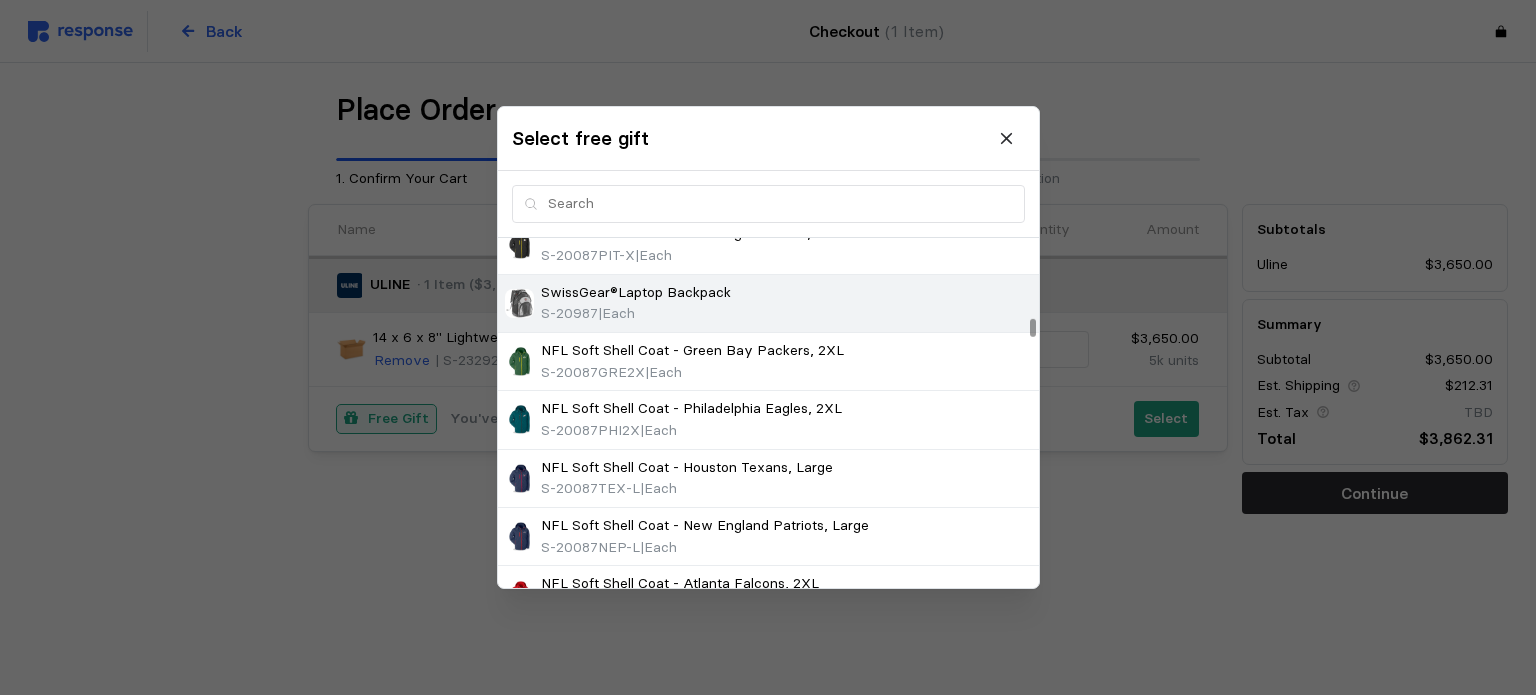 click on "SwissGear®Laptop Backpack   S-20987  |  Each" at bounding box center (768, 303) 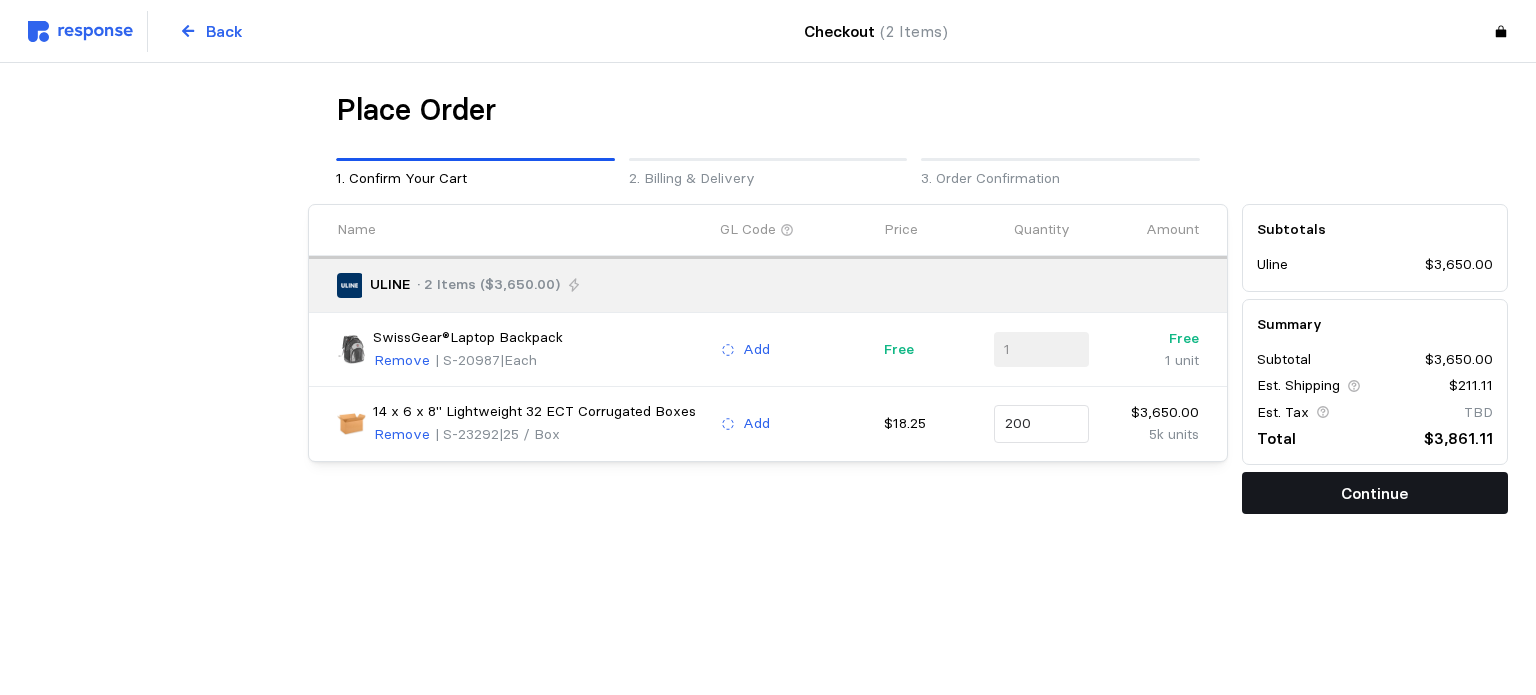 click on "Continue" at bounding box center (1374, 493) 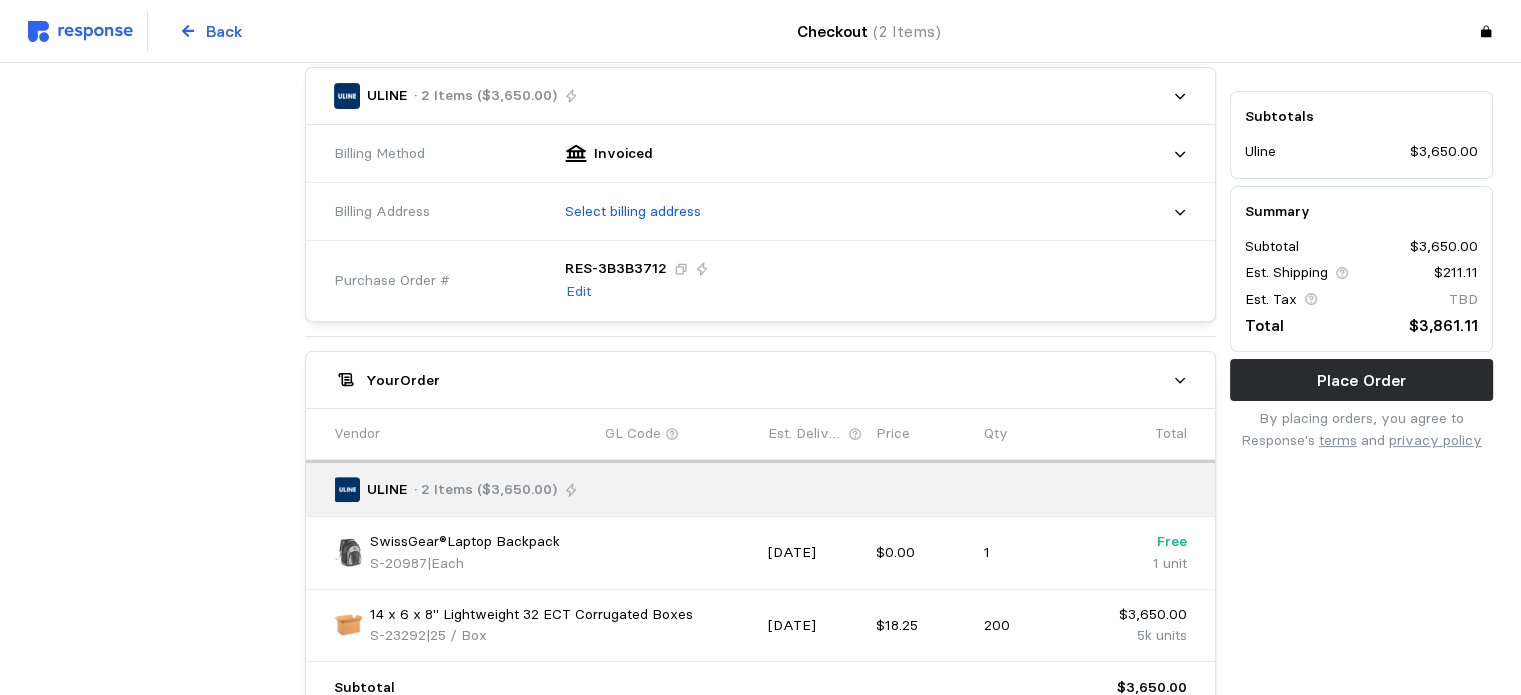 scroll, scrollTop: 400, scrollLeft: 0, axis: vertical 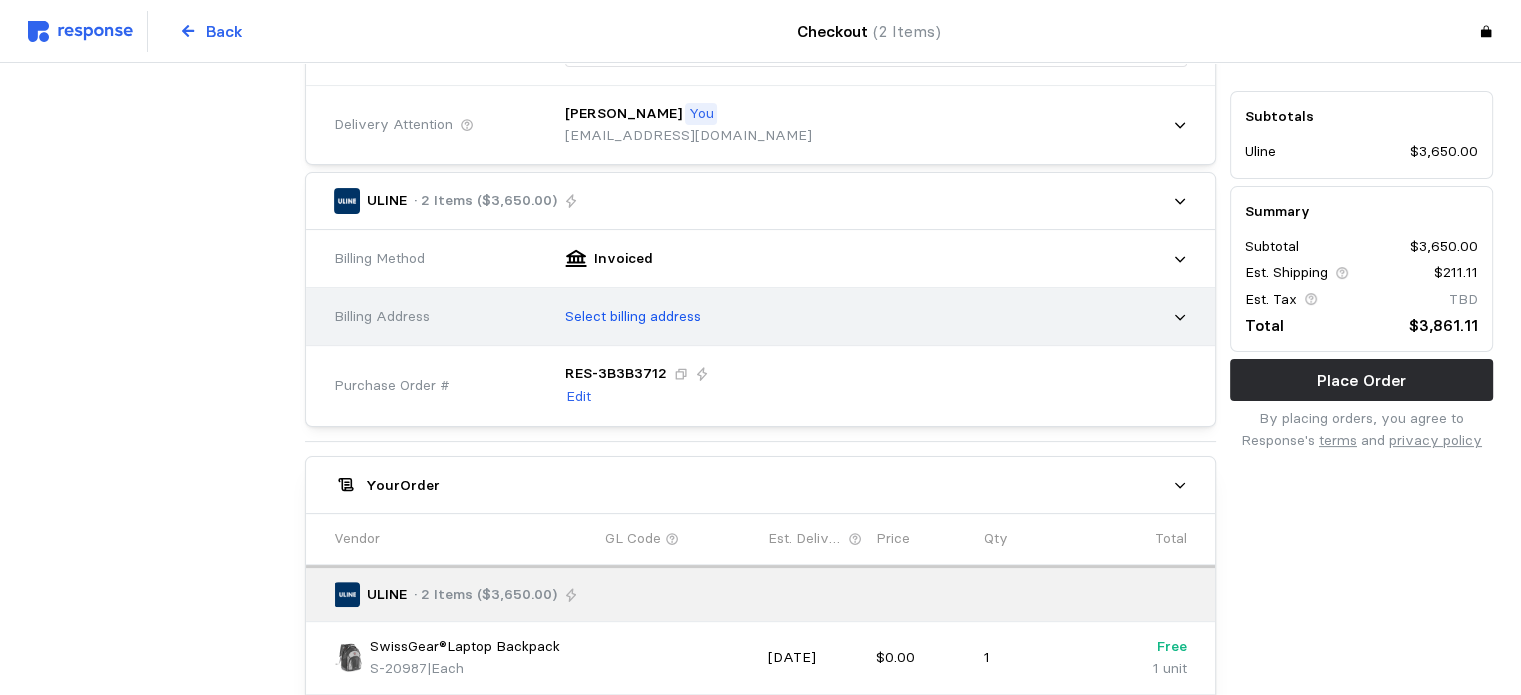 click on "Select billing address" at bounding box center [633, 317] 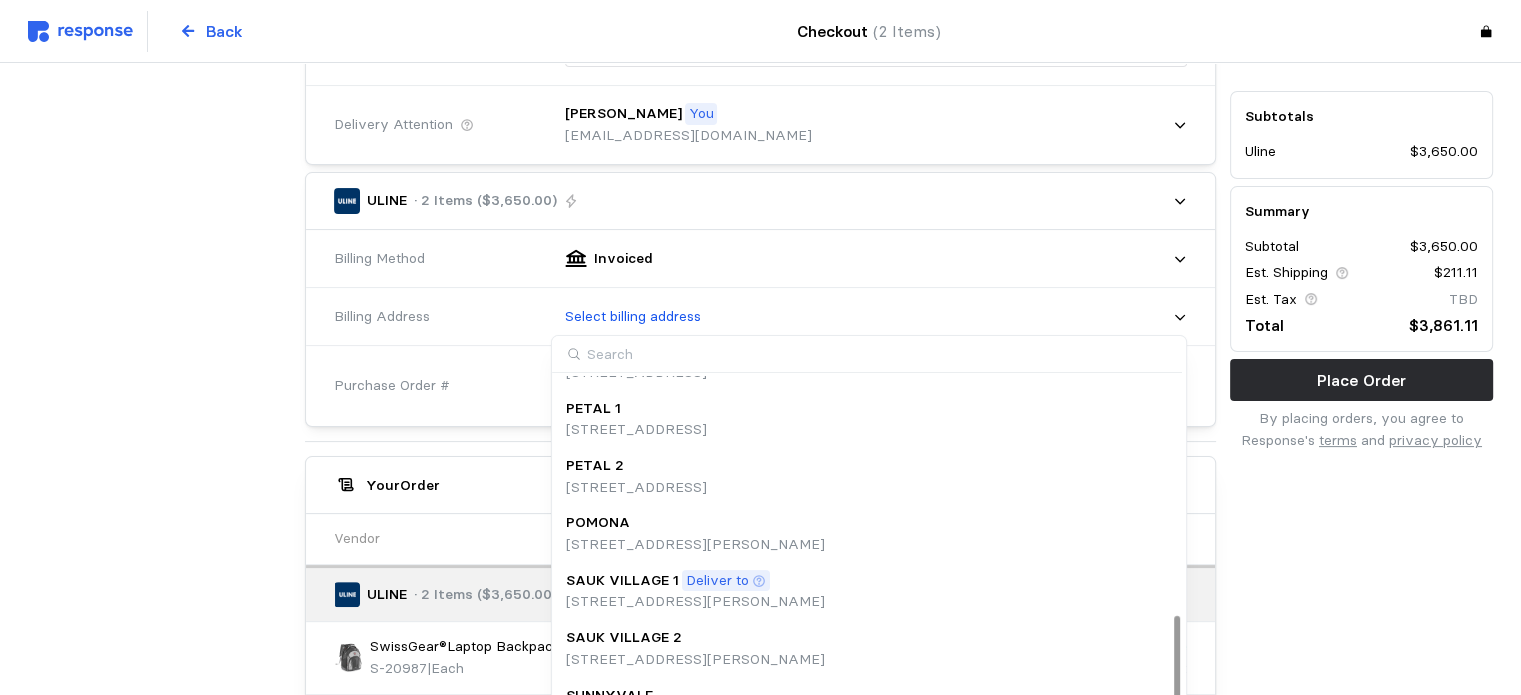 scroll, scrollTop: 797, scrollLeft: 0, axis: vertical 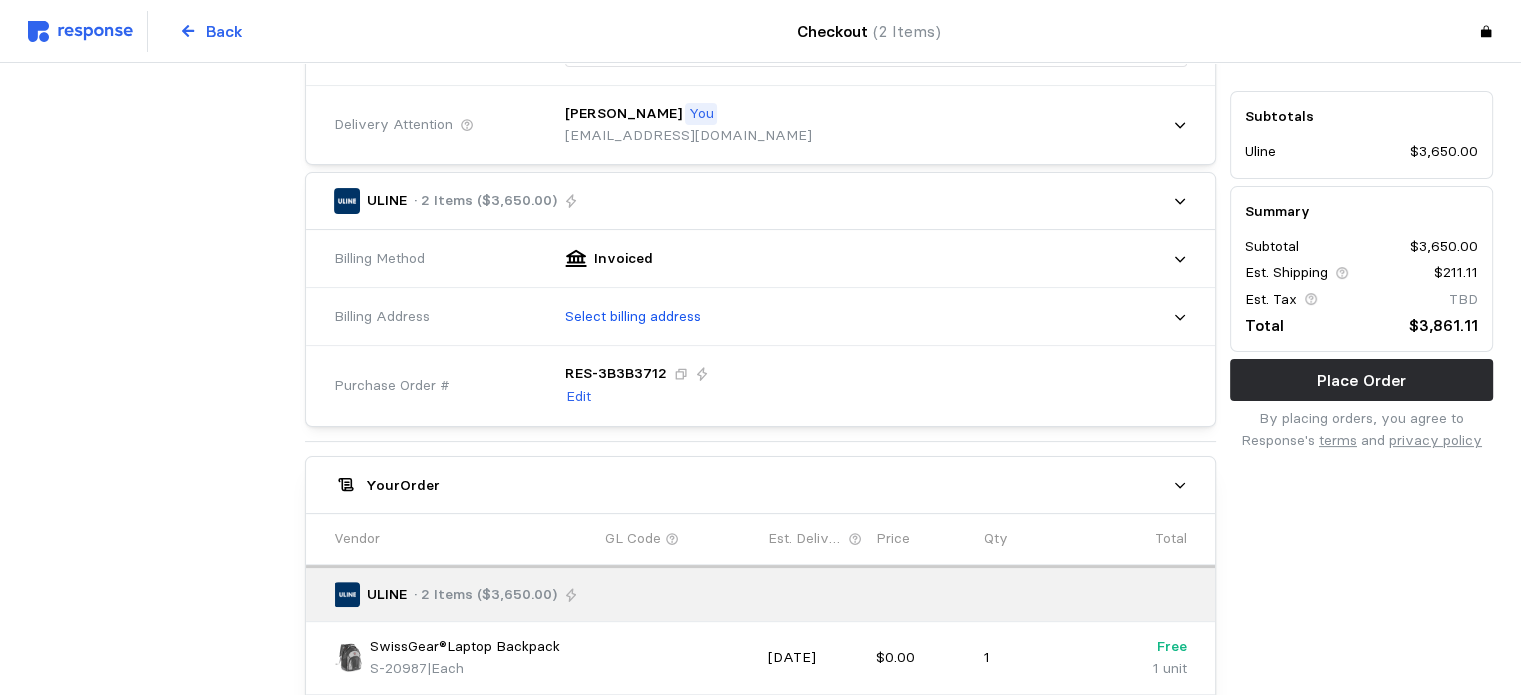 click on "Subtotals Uline $3,650.00 Summary Subtotal $3,650.00 Est. Shipping $211.11 Est. Tax TBD Total $3,861.11 Place Order By placing orders, you agree to Response's   terms   and   privacy policy" at bounding box center [1361, 389] 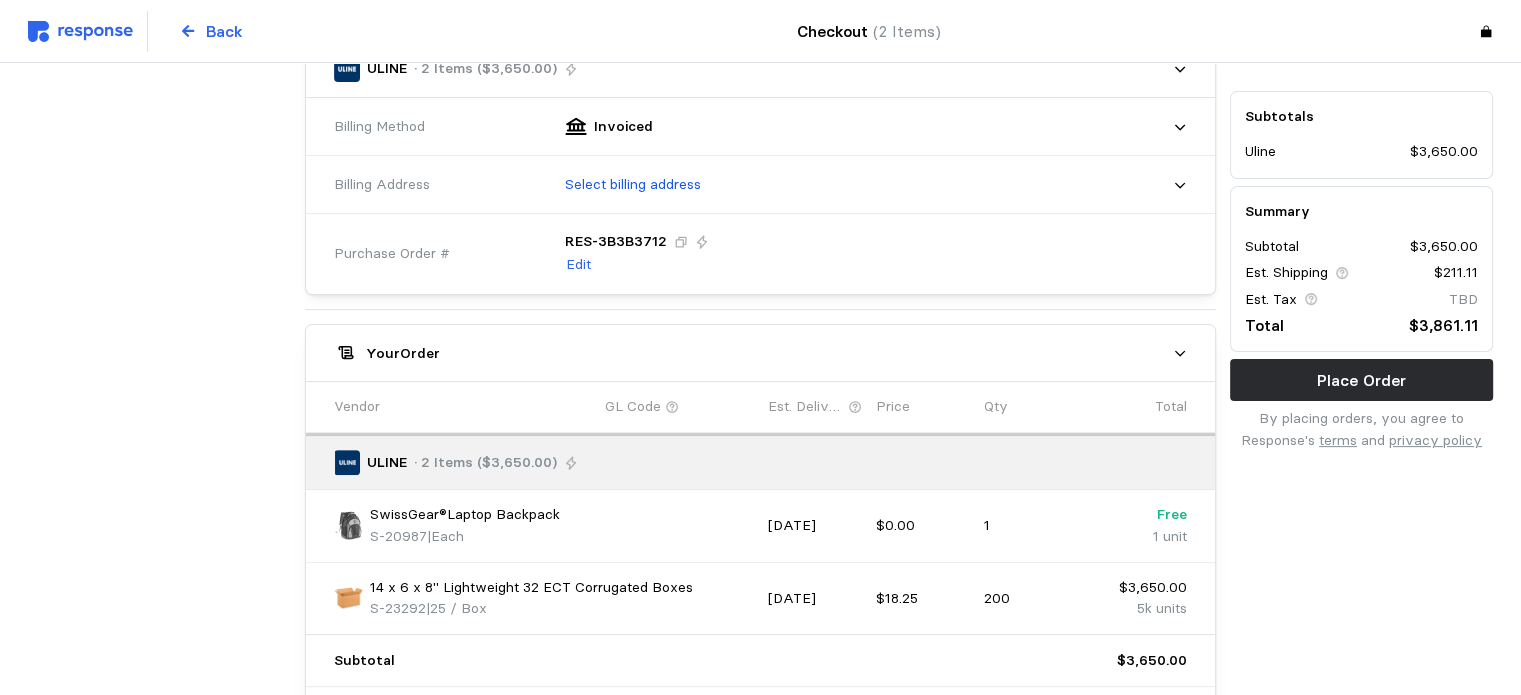 scroll, scrollTop: 600, scrollLeft: 0, axis: vertical 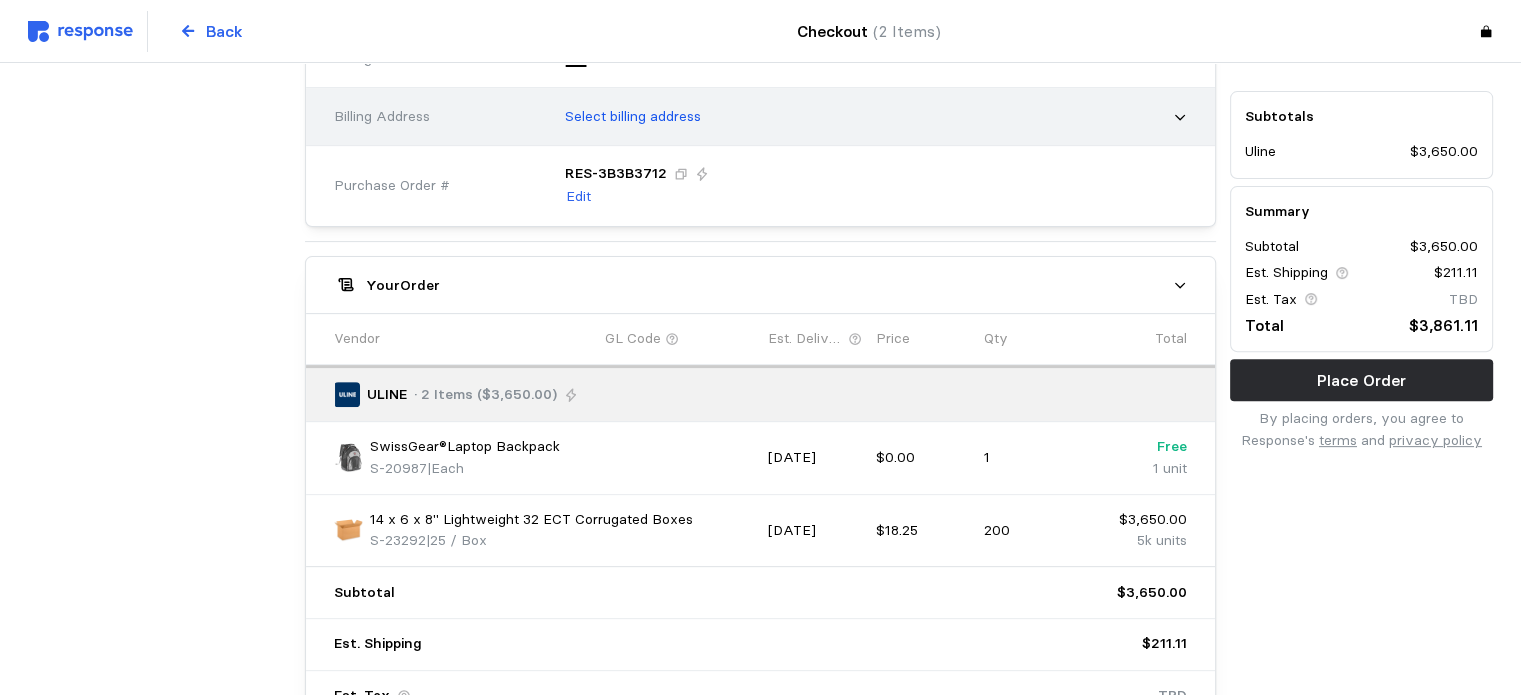 click on "Select billing address" at bounding box center [633, 117] 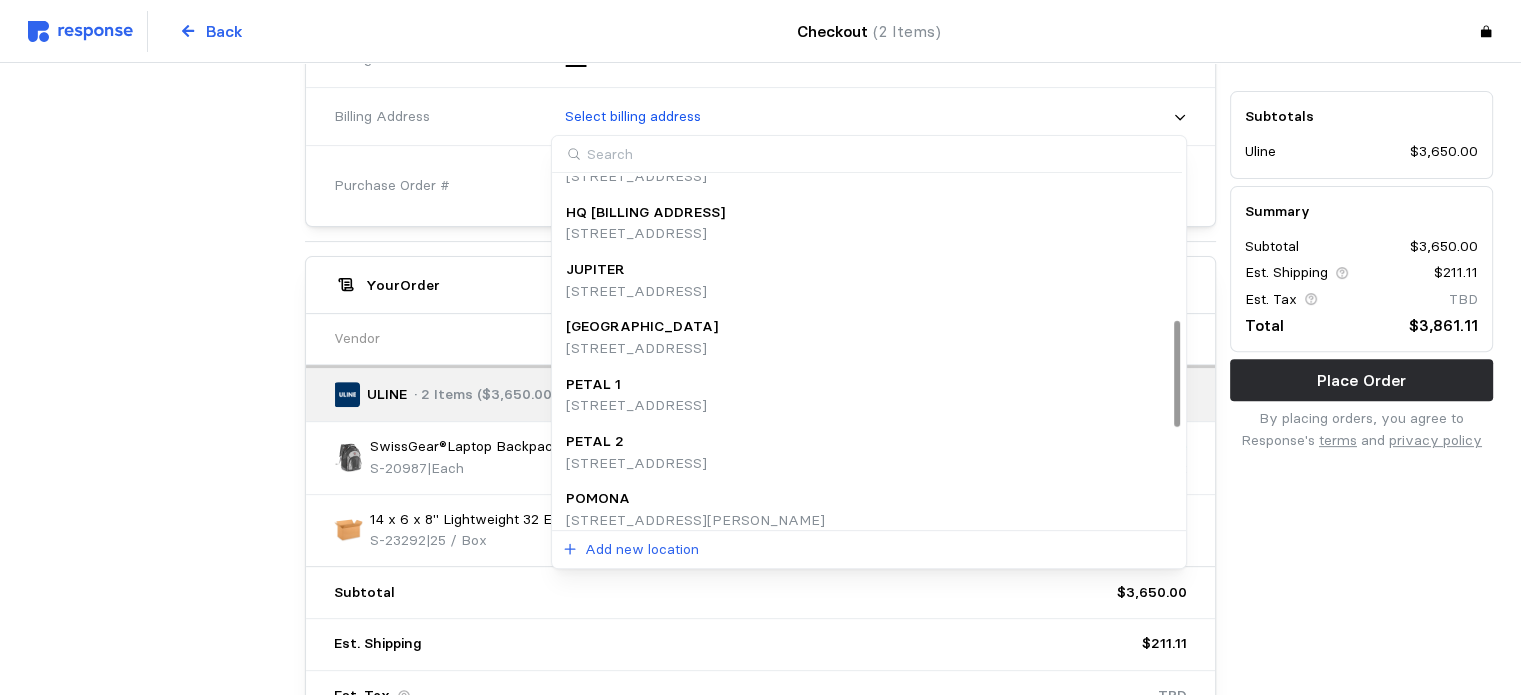 scroll, scrollTop: 398, scrollLeft: 0, axis: vertical 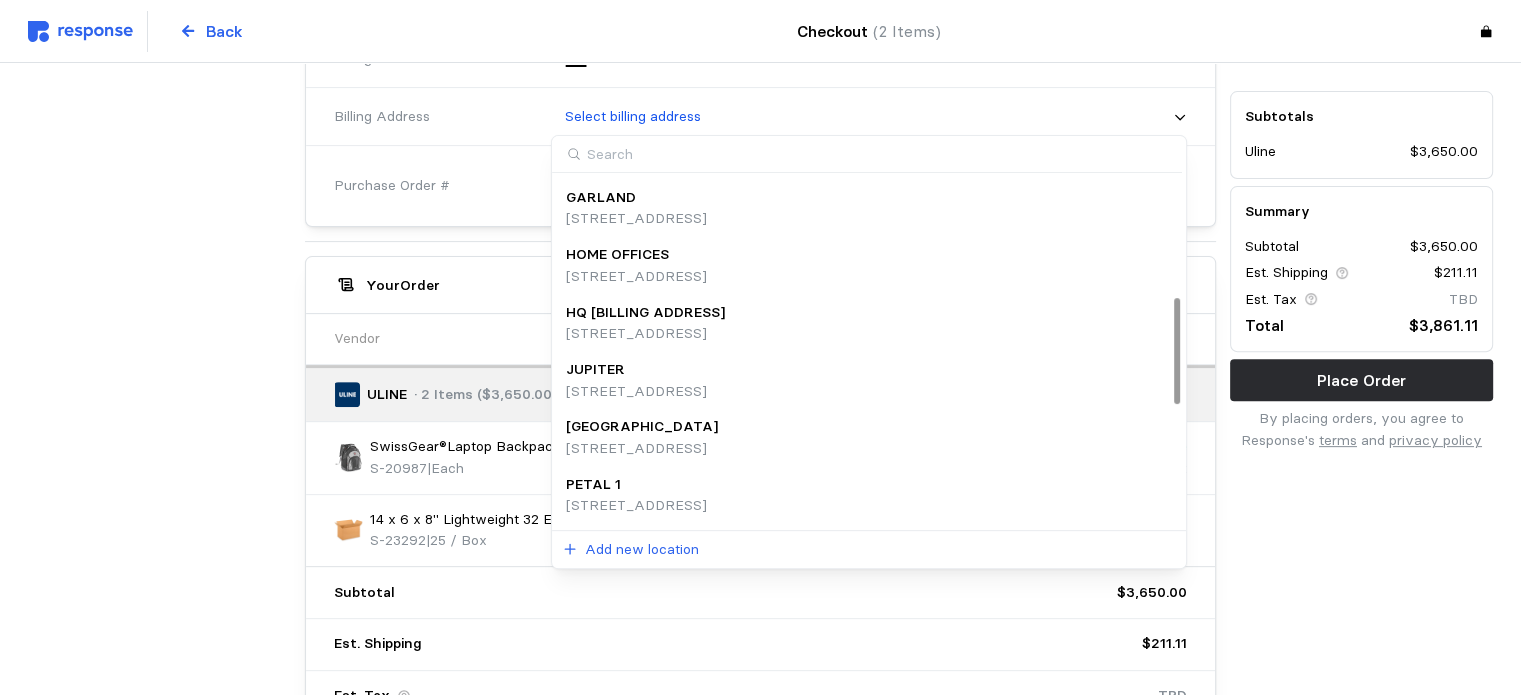 click on "[STREET_ADDRESS]" at bounding box center (645, 334) 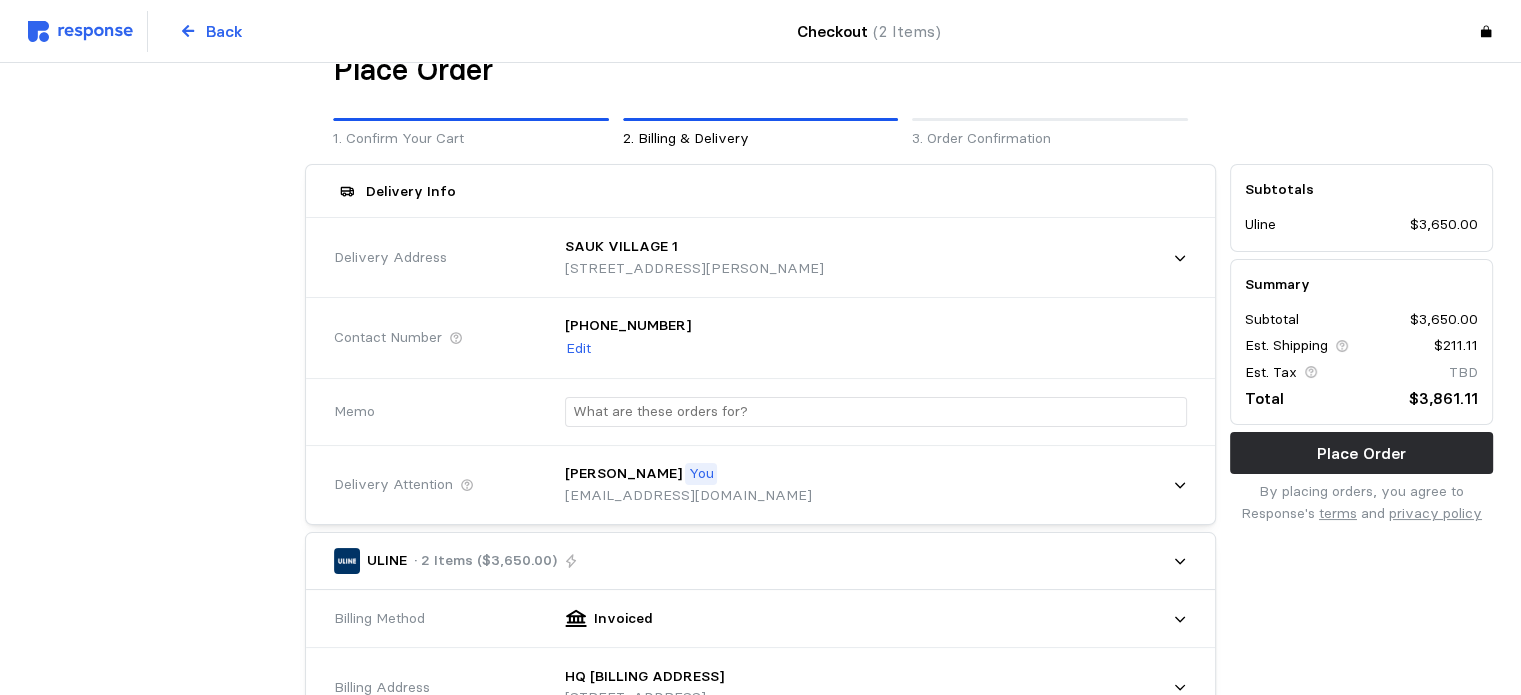 scroll, scrollTop: 0, scrollLeft: 0, axis: both 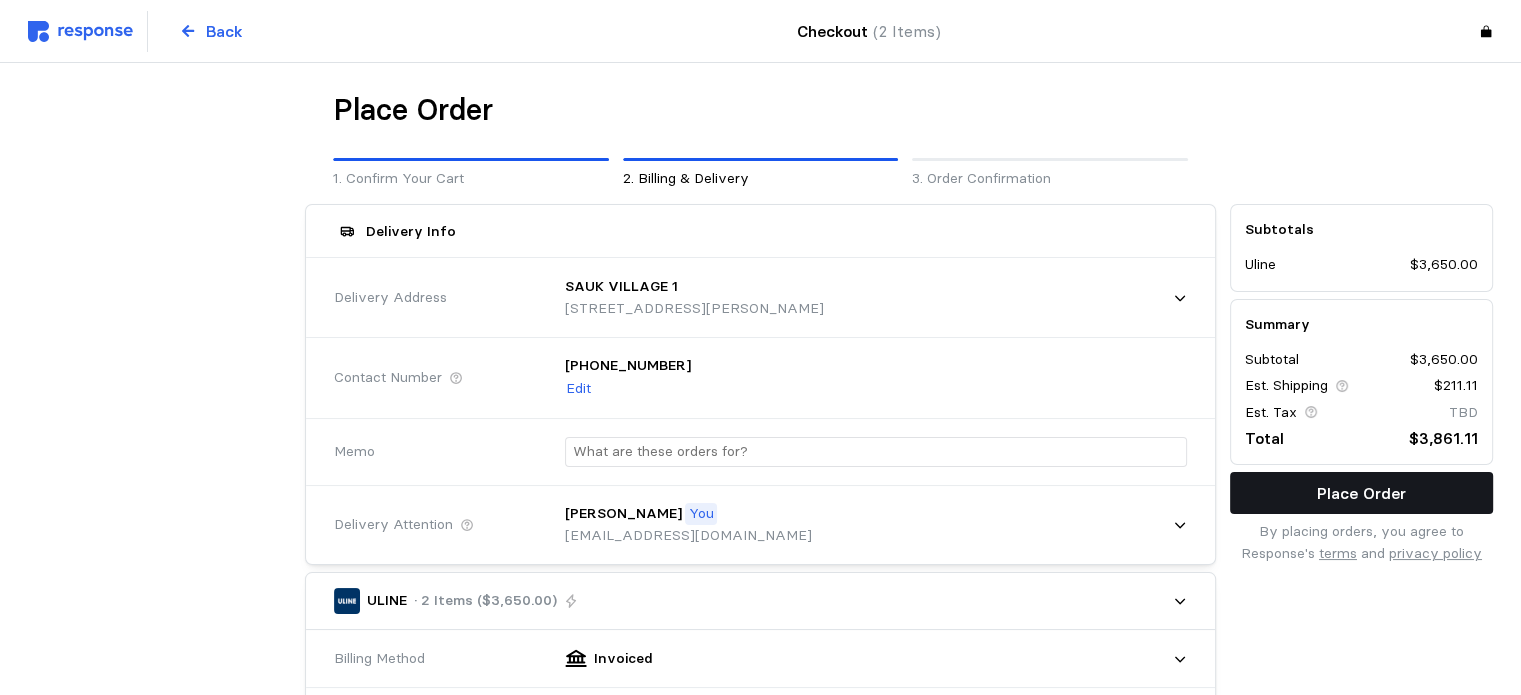 click on "Place Order" at bounding box center (1361, 493) 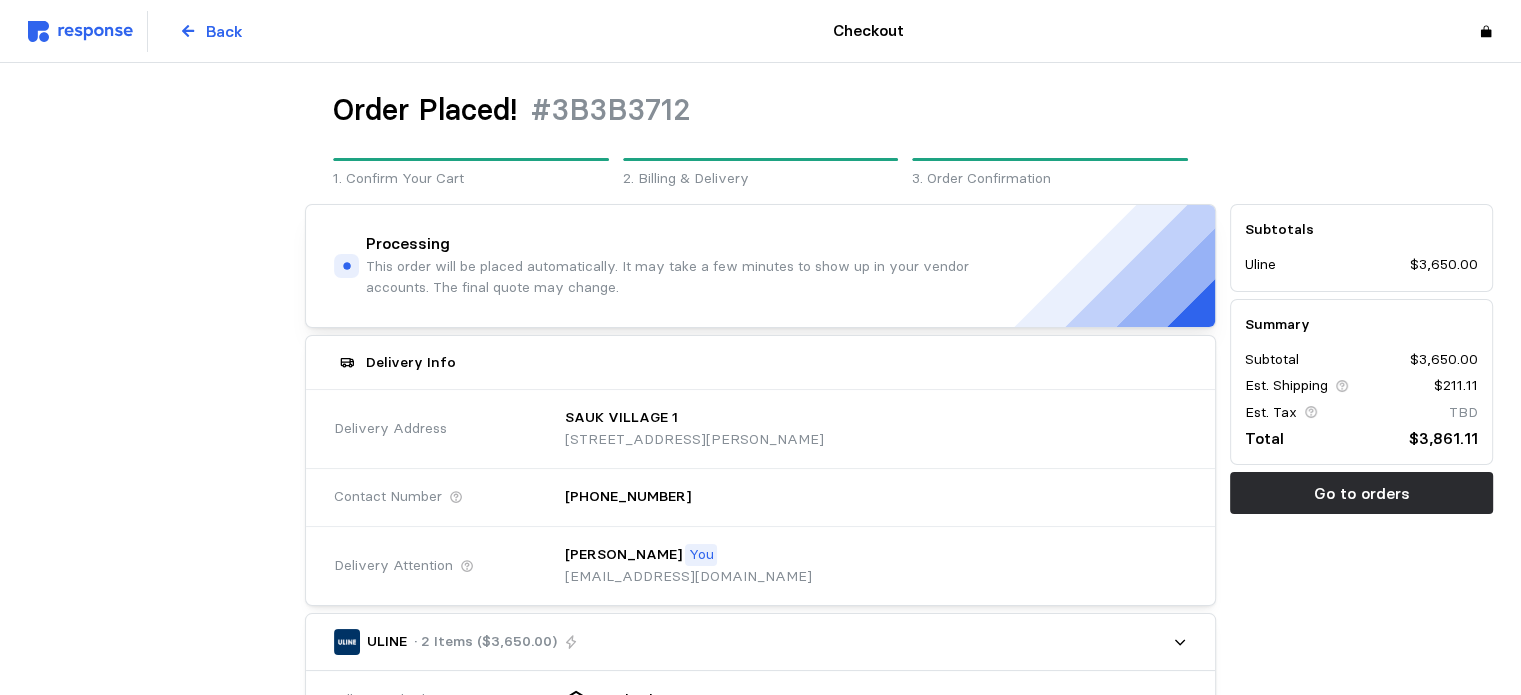 click on "Order Placed! #3B3B3712" at bounding box center [760, 110] 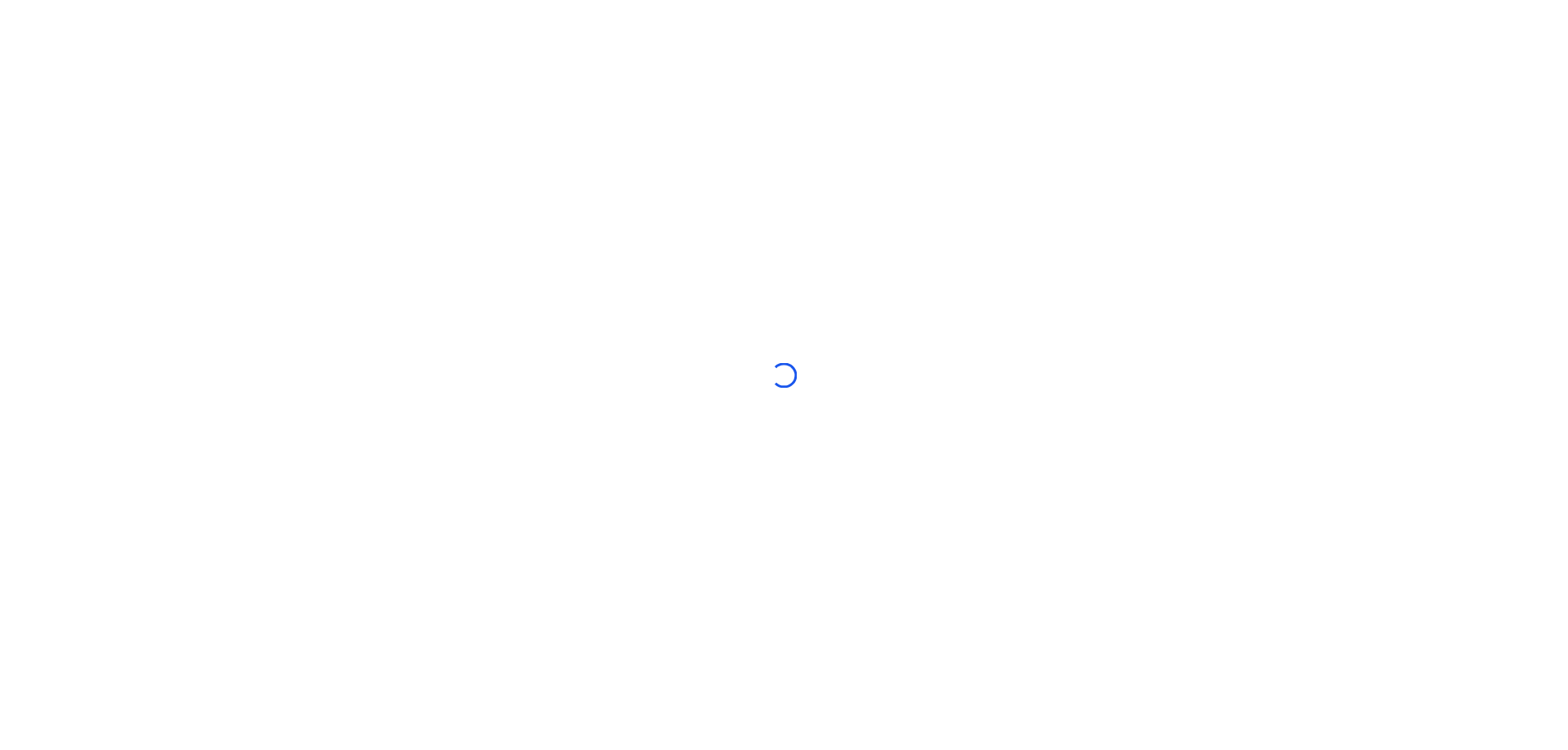 scroll, scrollTop: 0, scrollLeft: 0, axis: both 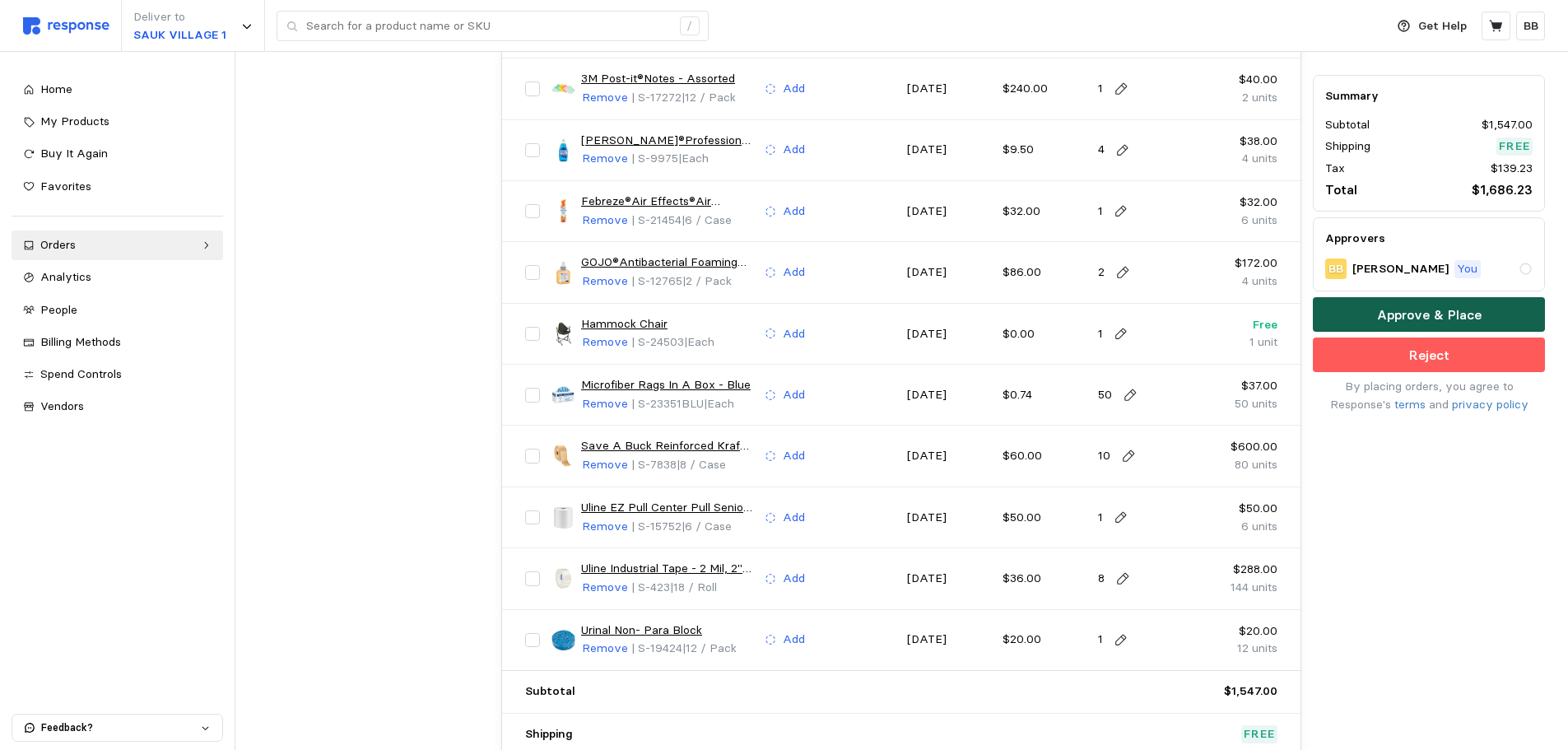 click on "Approve & Place" at bounding box center (1429, 314) 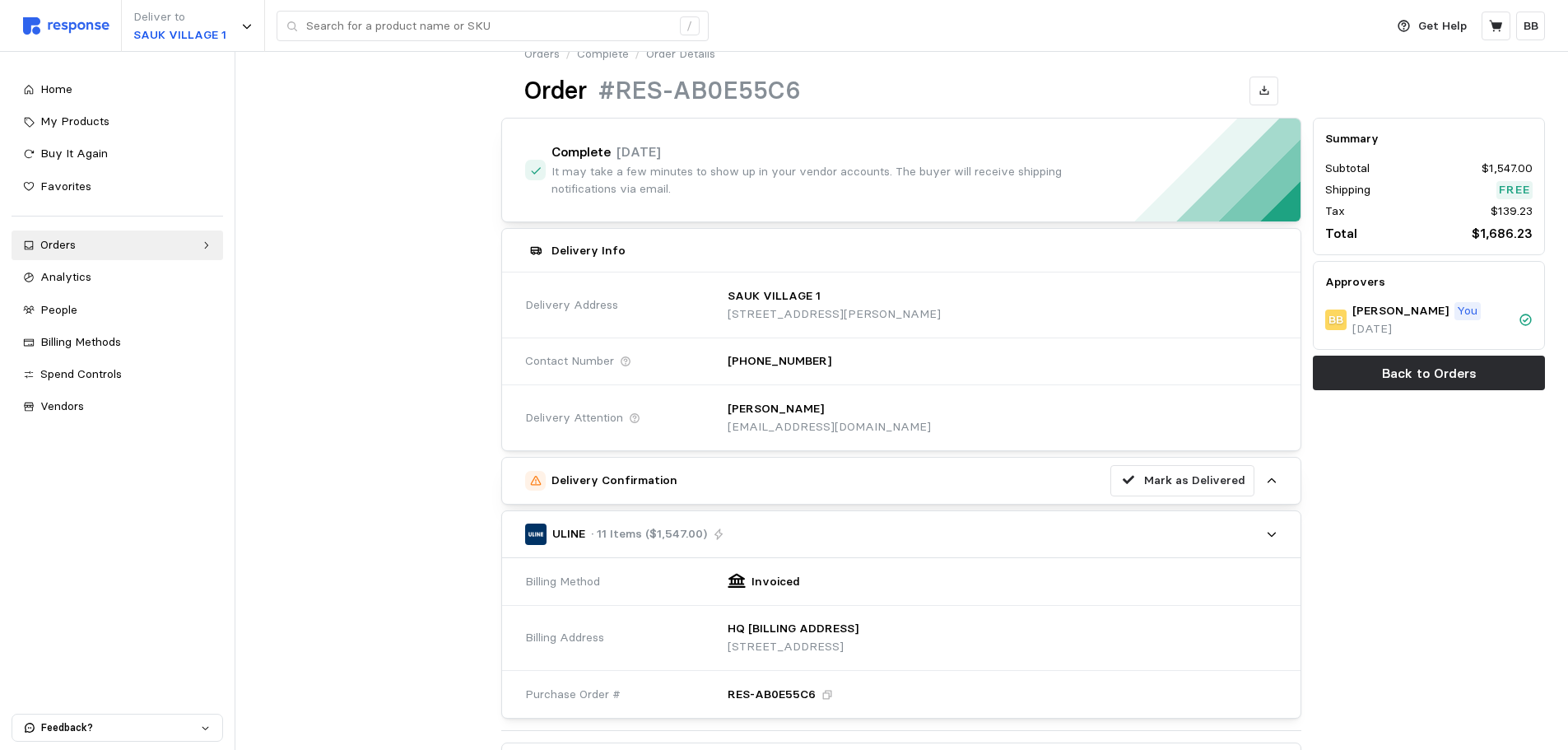 scroll, scrollTop: 0, scrollLeft: 0, axis: both 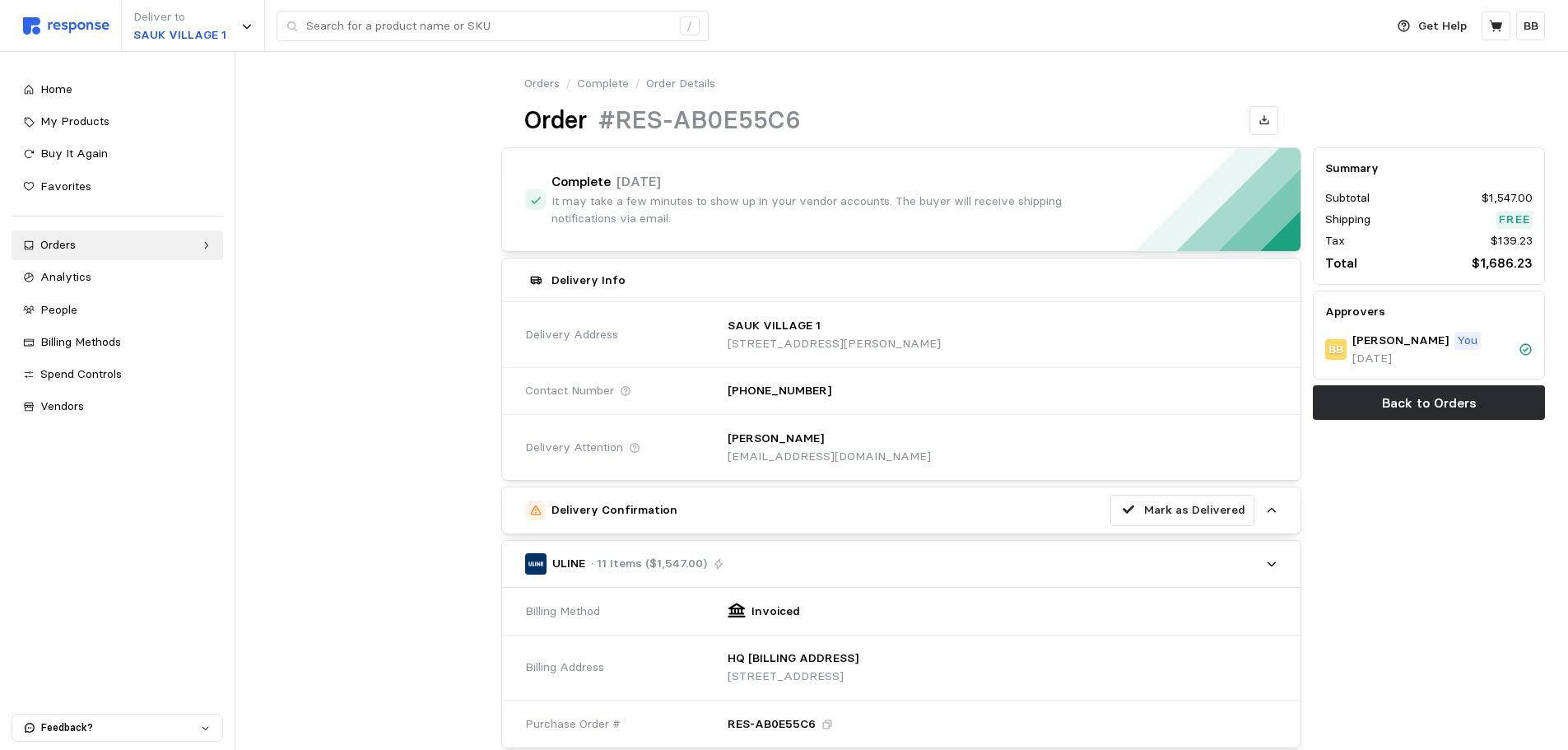 click at bounding box center [375, 941] 